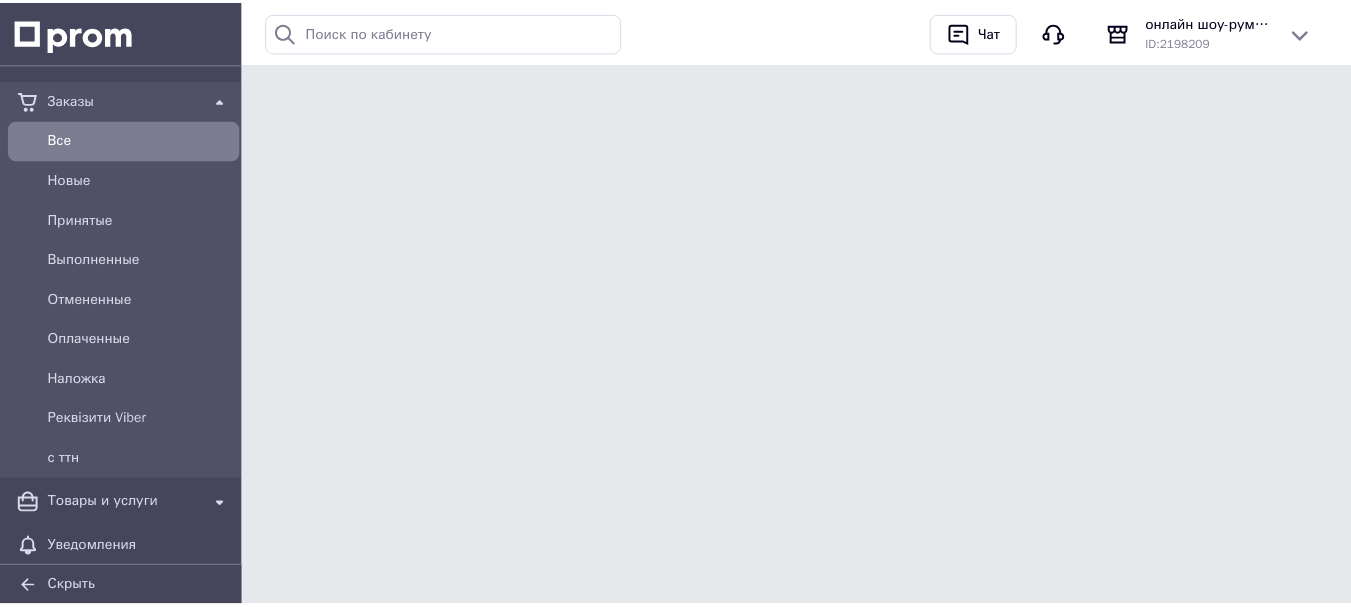 scroll, scrollTop: 0, scrollLeft: 0, axis: both 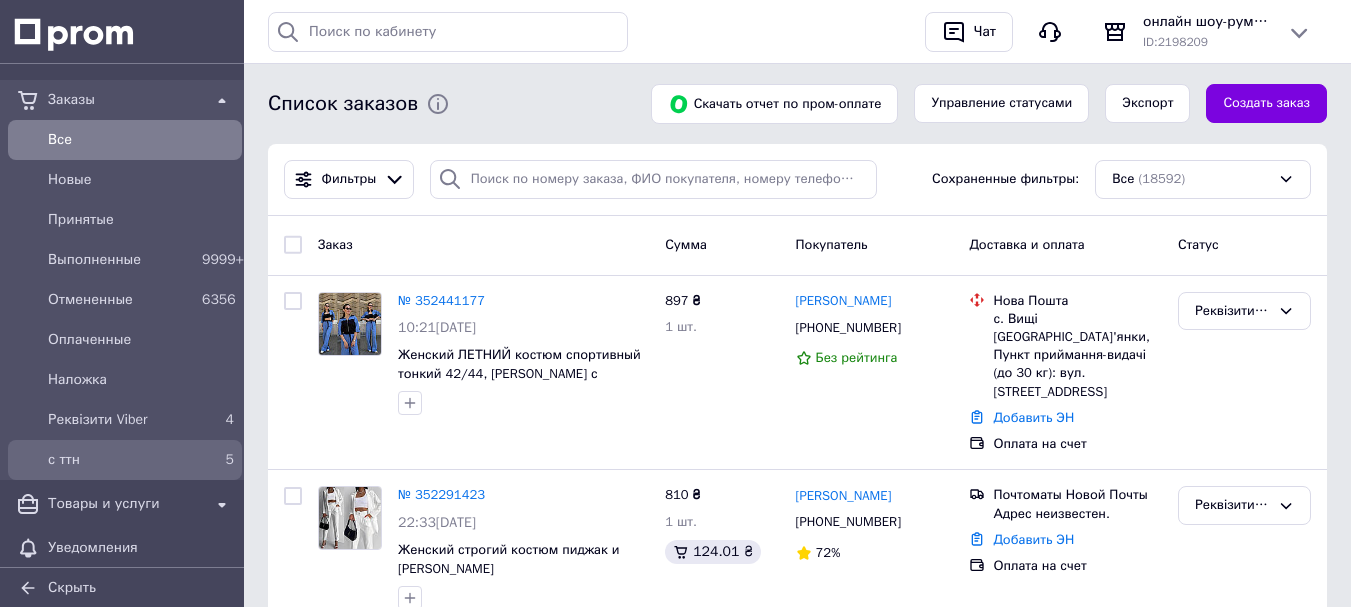 click on "с ттн" at bounding box center [121, 460] 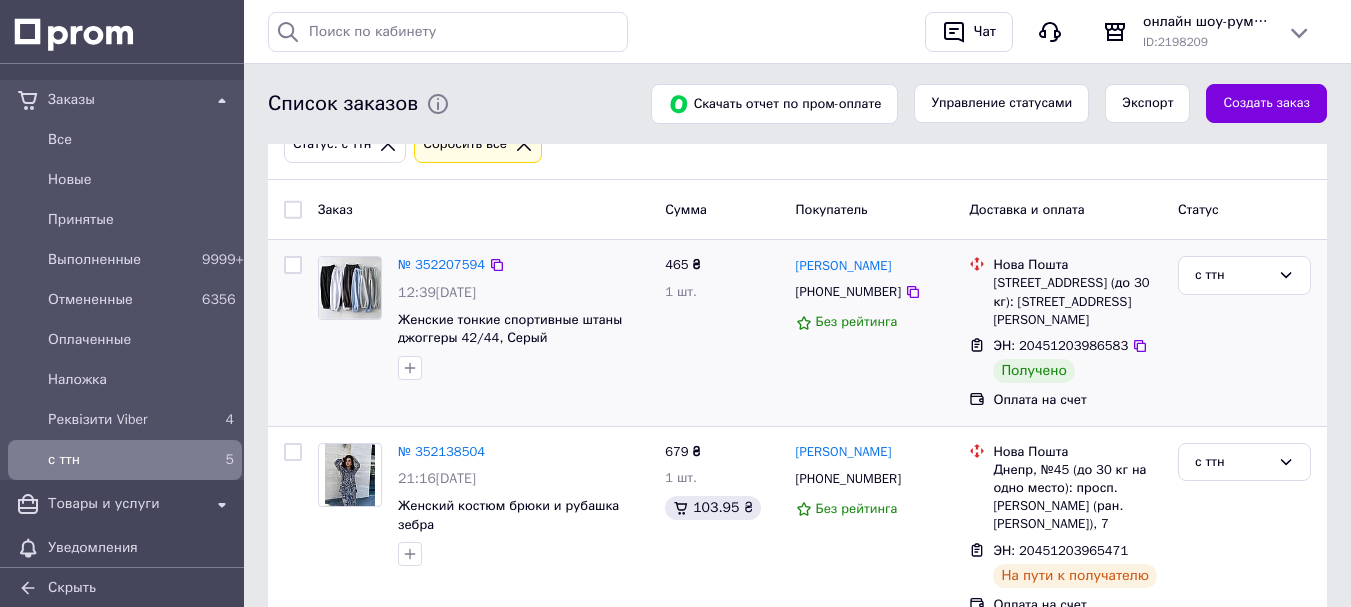 scroll, scrollTop: 186, scrollLeft: 0, axis: vertical 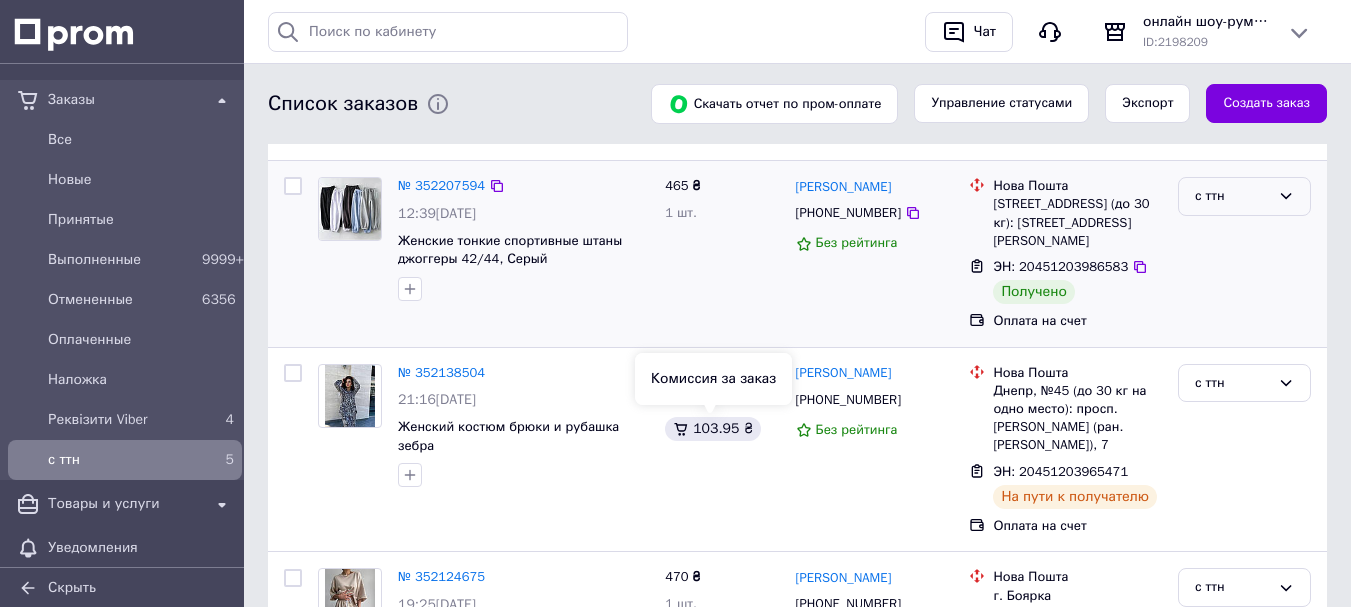 click on "с ттн" at bounding box center (1232, 196) 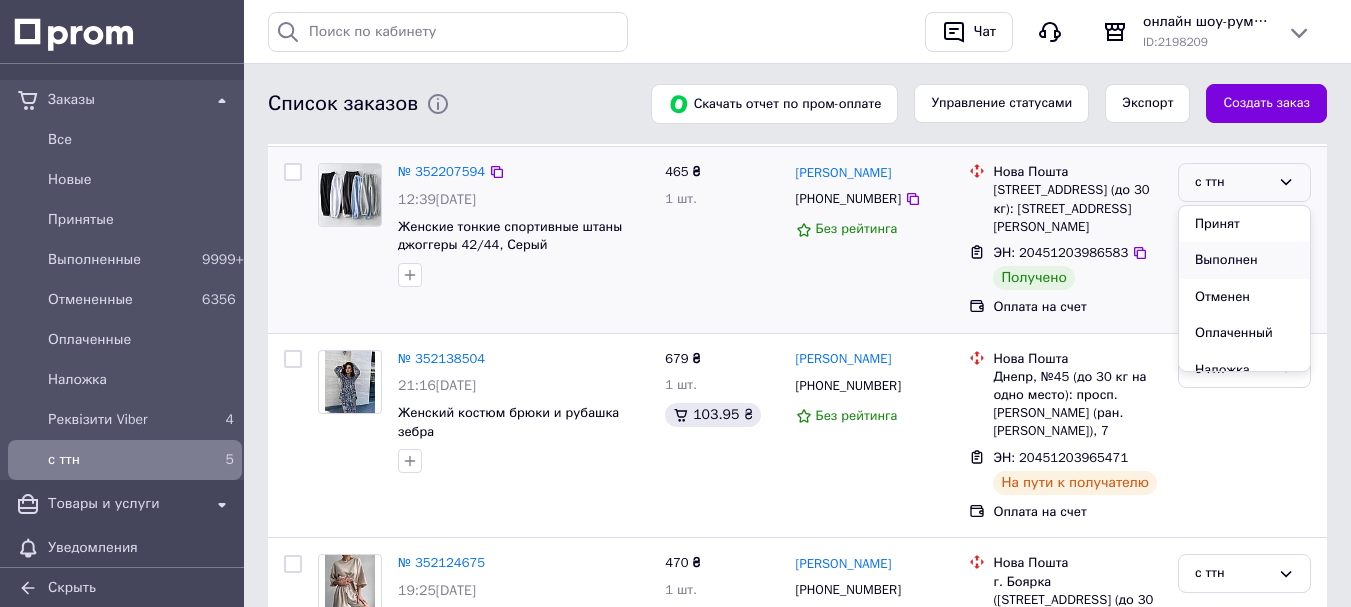 click on "Выполнен" at bounding box center [1244, 260] 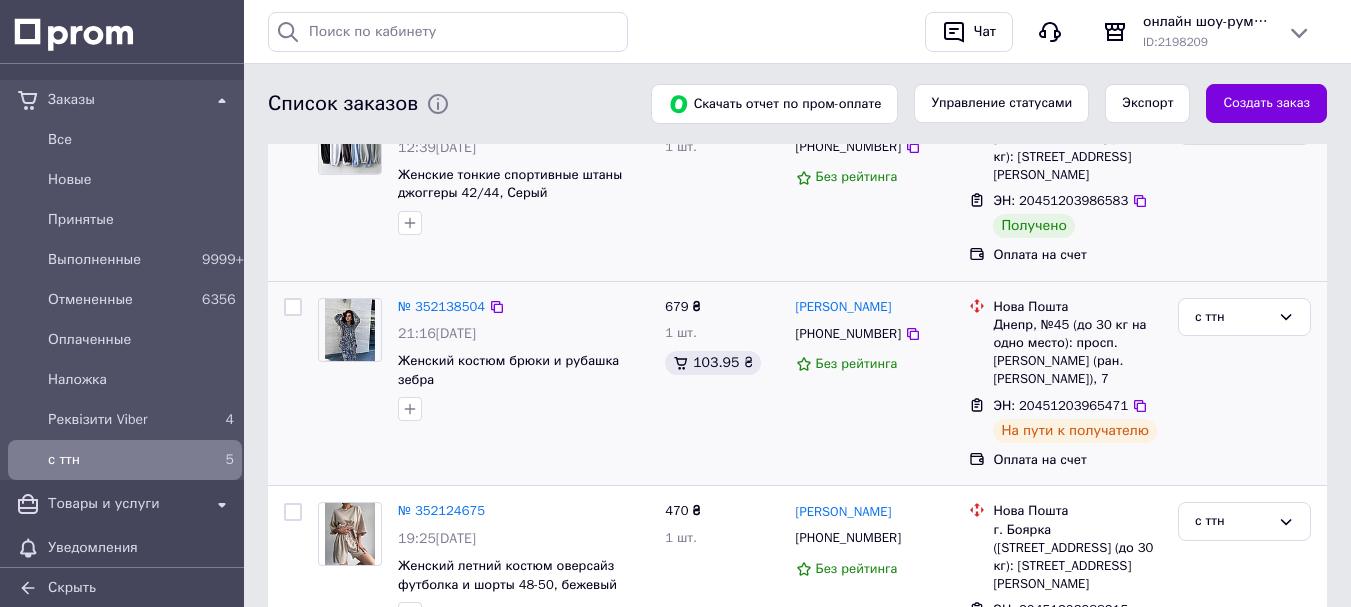scroll, scrollTop: 300, scrollLeft: 0, axis: vertical 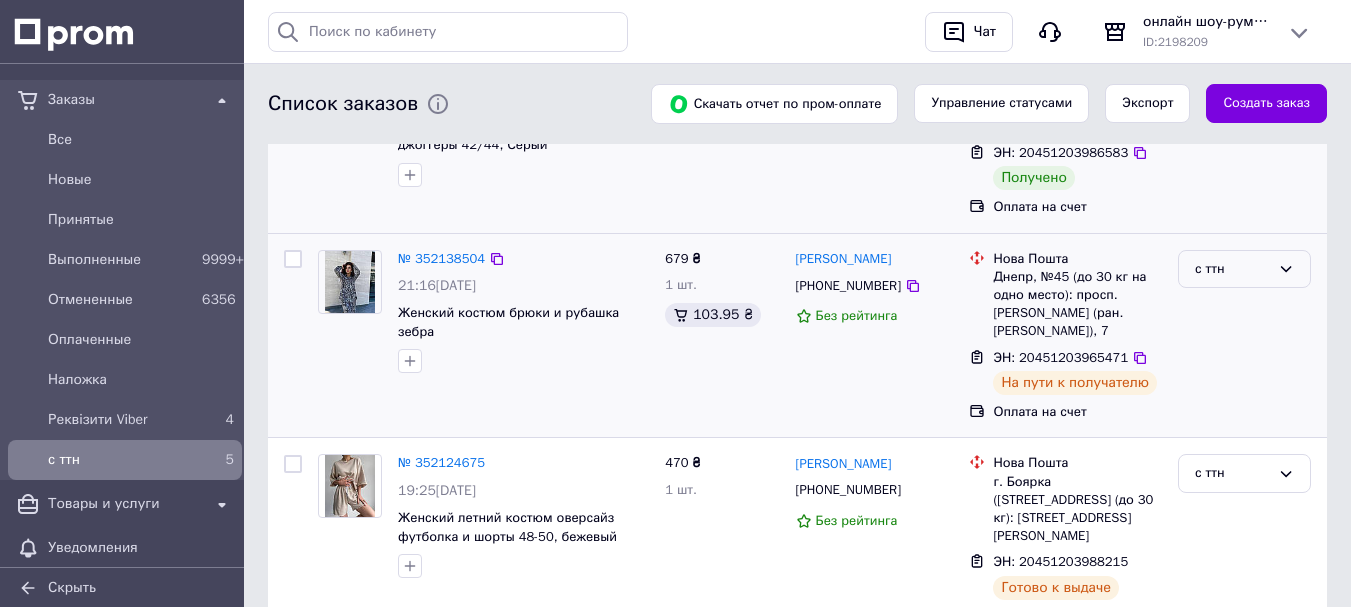 click on "с ттн" at bounding box center [1232, 269] 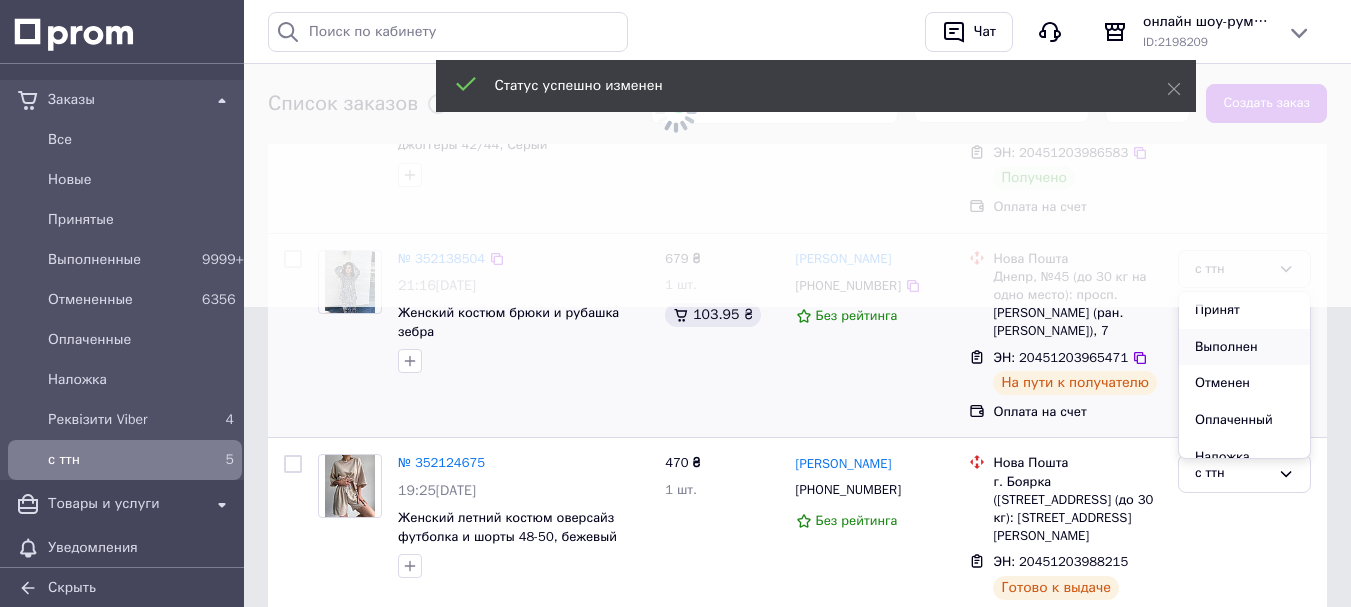 click on "Выполнен" at bounding box center (1244, 347) 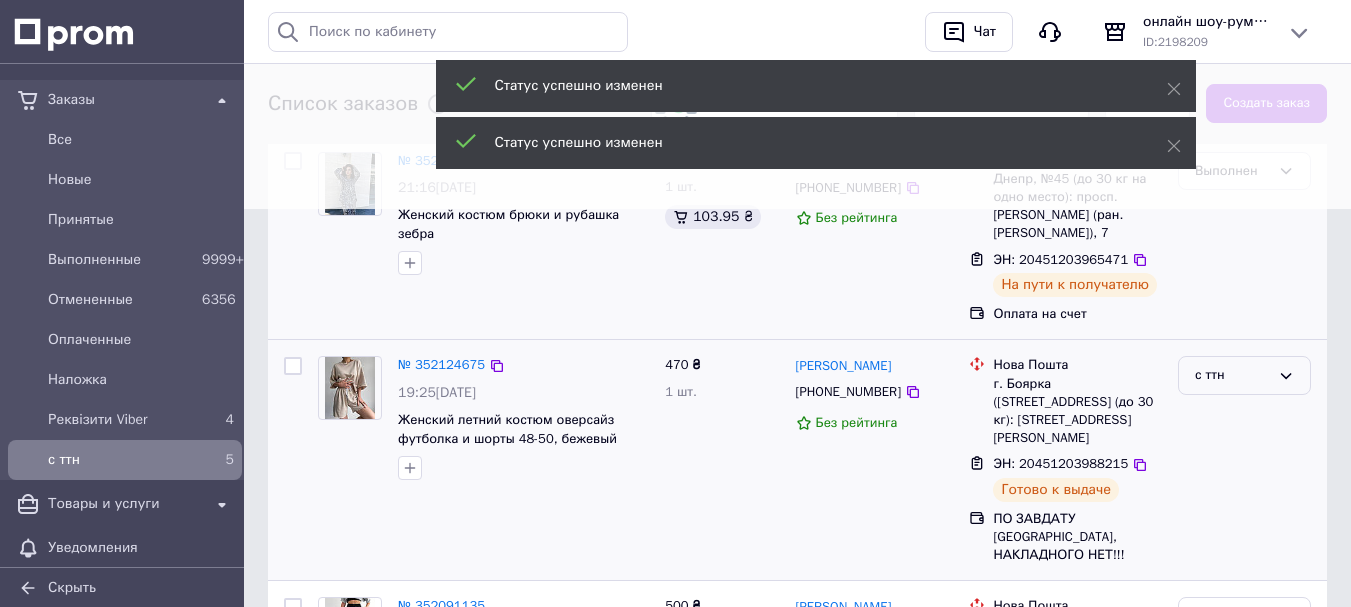 scroll, scrollTop: 400, scrollLeft: 0, axis: vertical 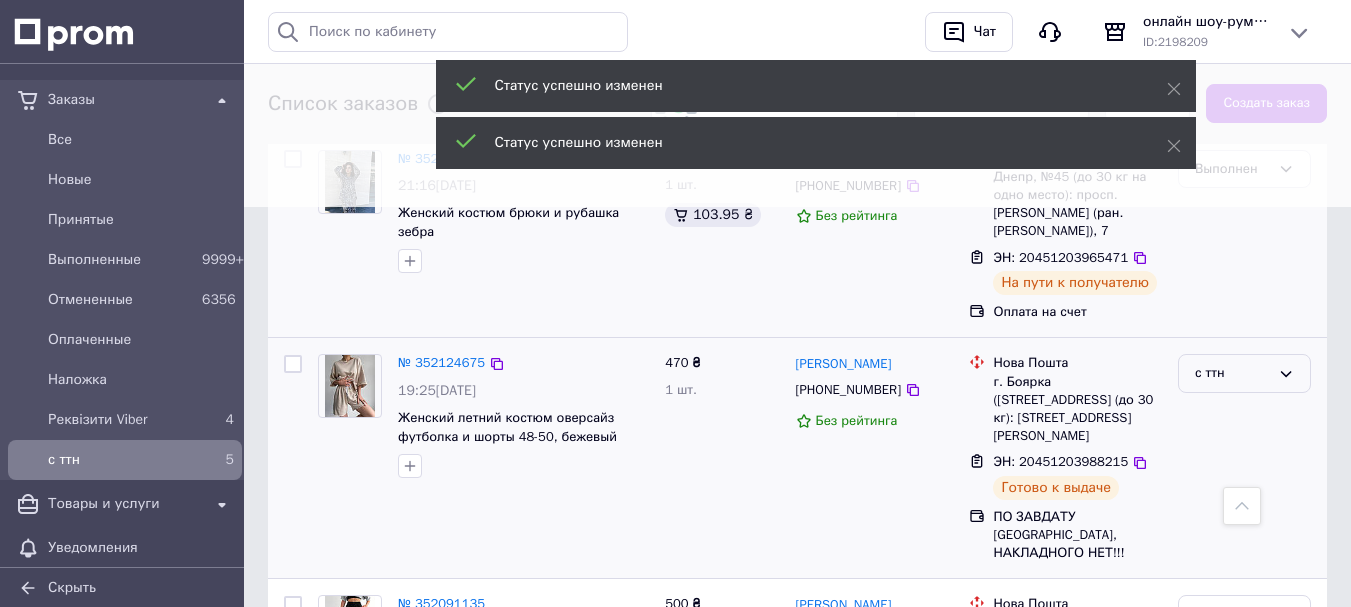 click on "с ттн" at bounding box center [1232, 373] 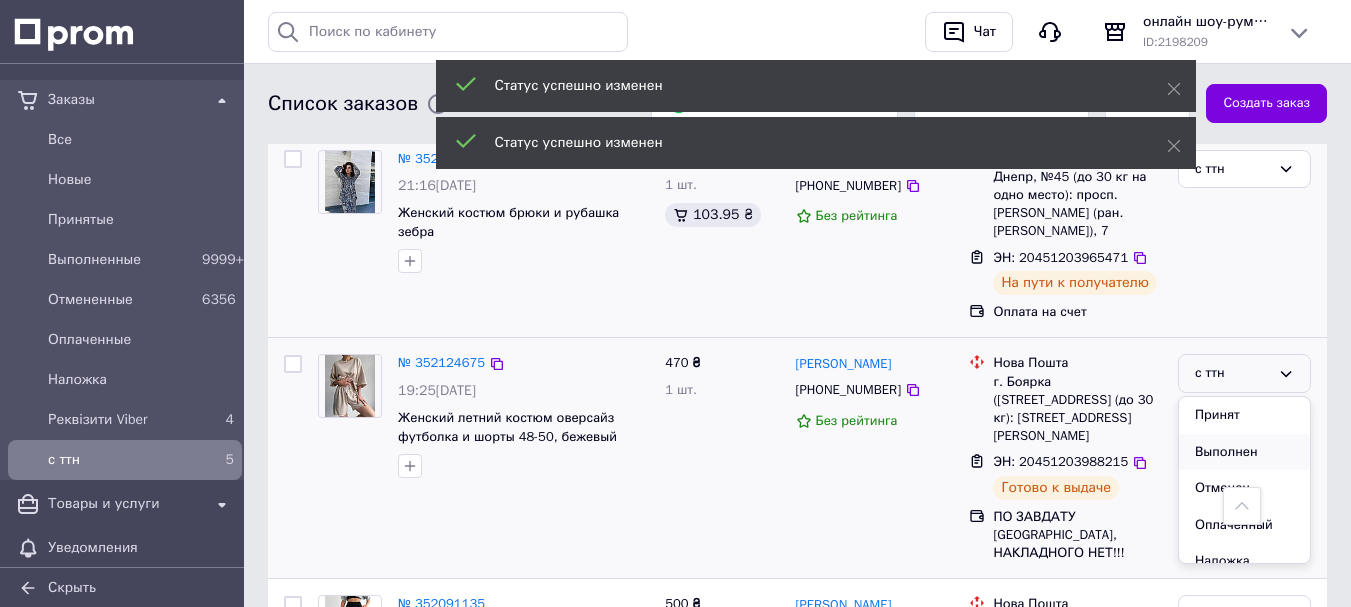 click on "Выполнен" at bounding box center [1244, 452] 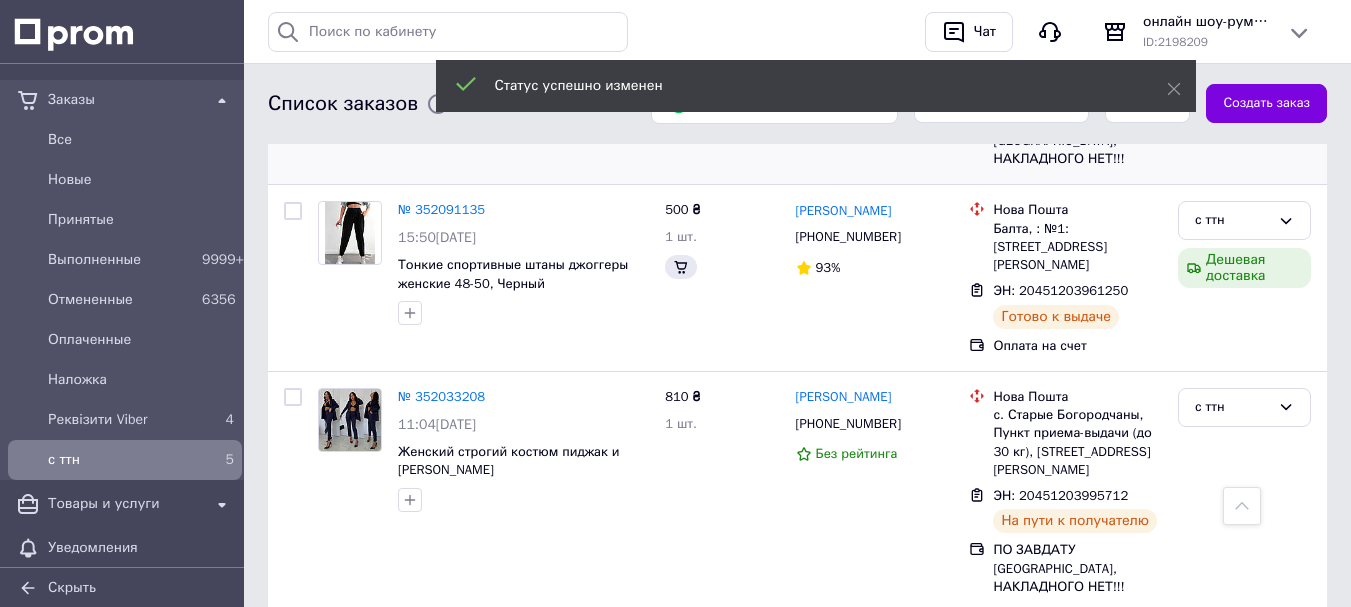 scroll, scrollTop: 800, scrollLeft: 0, axis: vertical 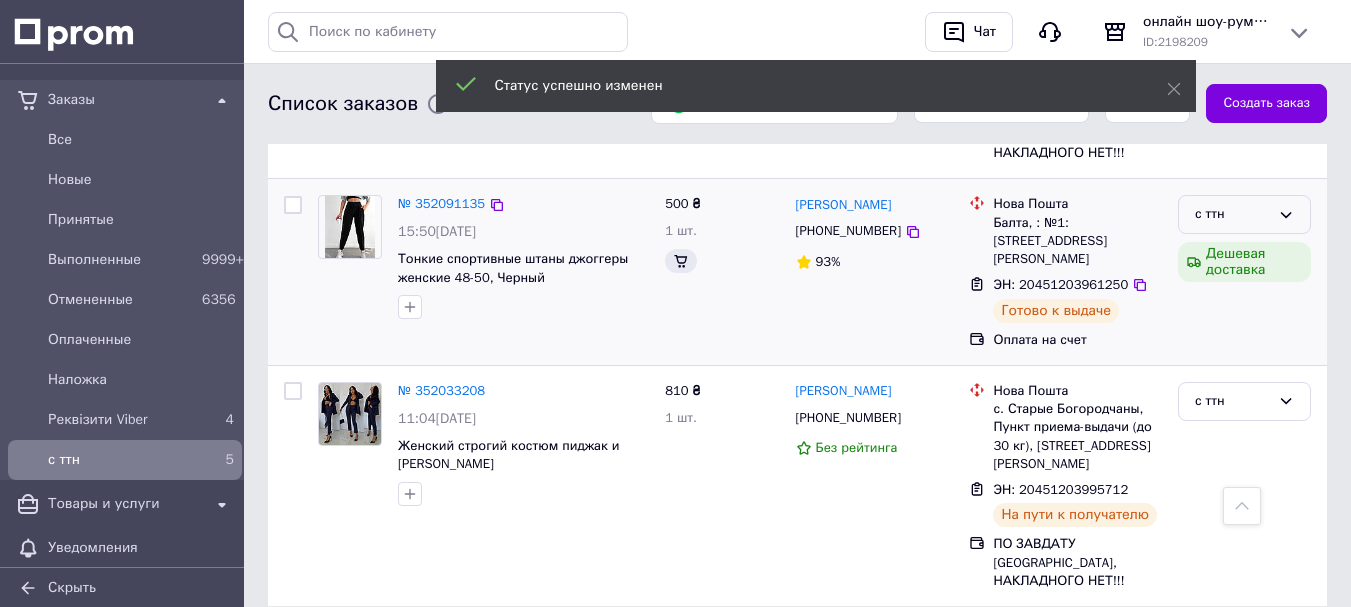 click on "с ттн" at bounding box center [1232, 214] 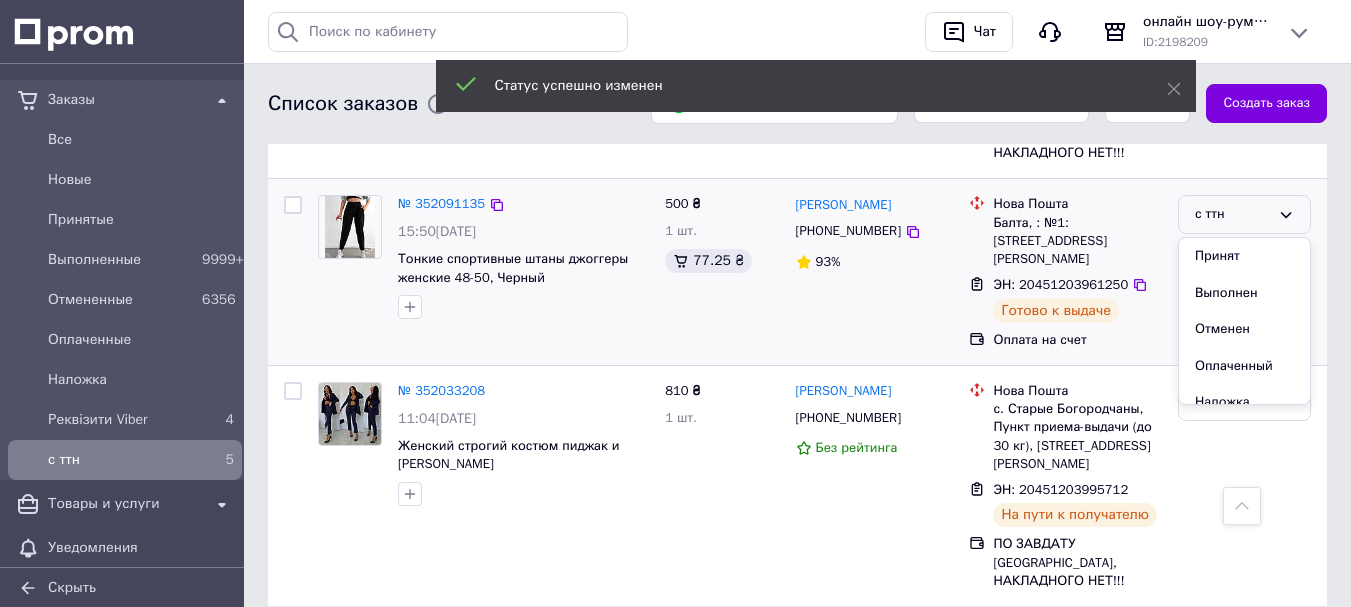 drag, startPoint x: 1222, startPoint y: 284, endPoint x: 1203, endPoint y: 297, distance: 23.021729 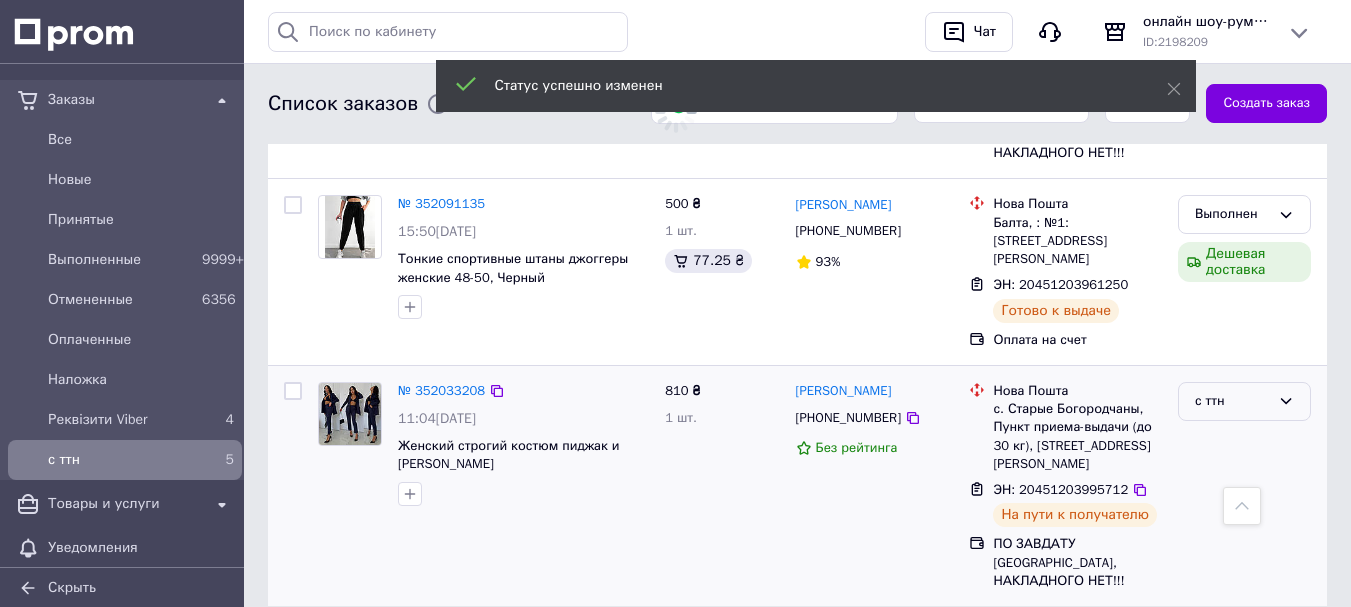 click on "с ттн" at bounding box center (1244, 401) 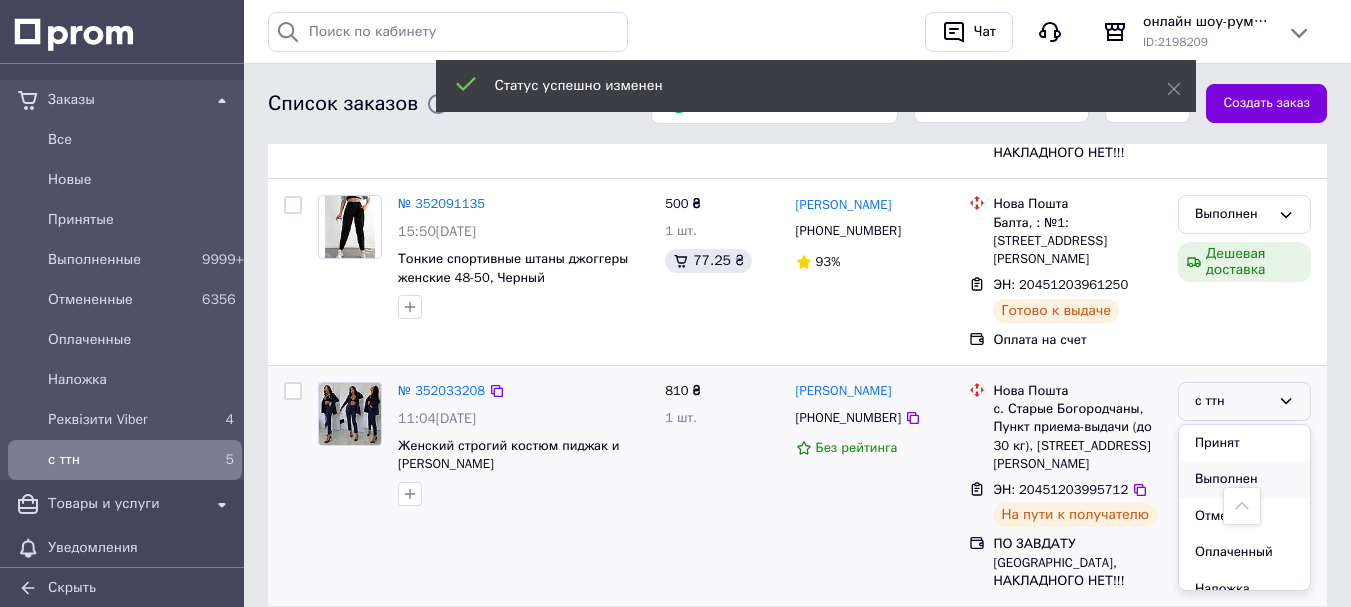 click on "Выполнен" at bounding box center (1244, 479) 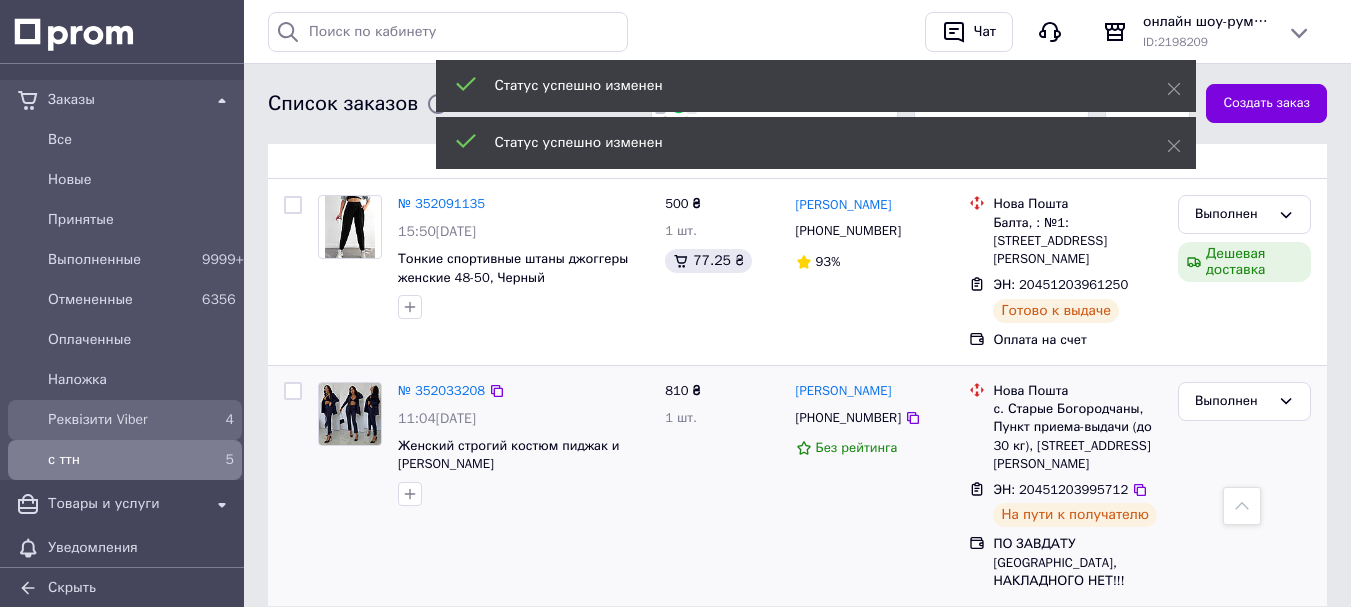 click on "Реквізити Vіber" at bounding box center [121, 420] 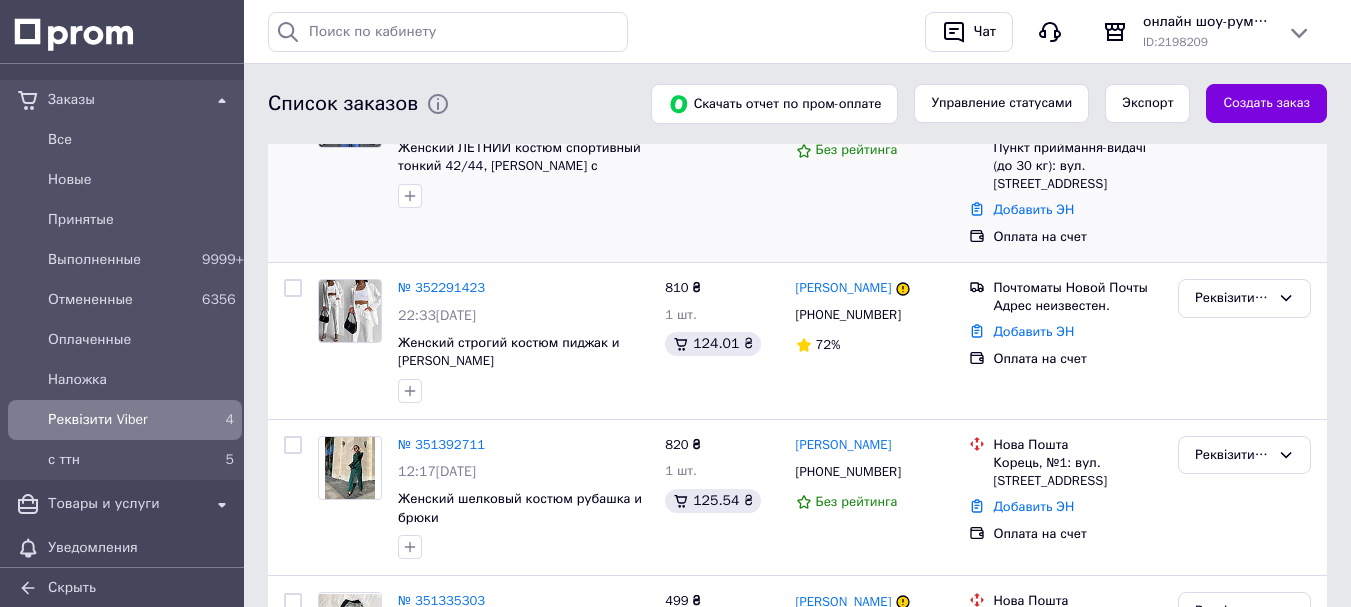 scroll, scrollTop: 454, scrollLeft: 0, axis: vertical 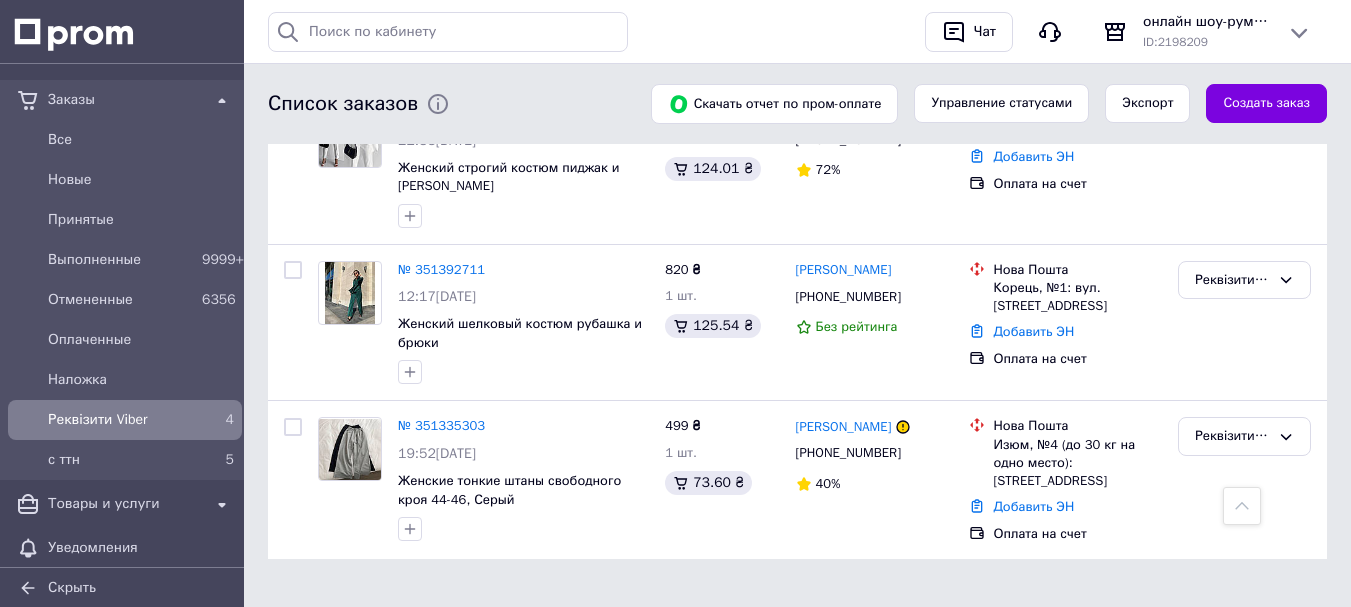 click on "Чат с покупателем" at bounding box center [675, 603] 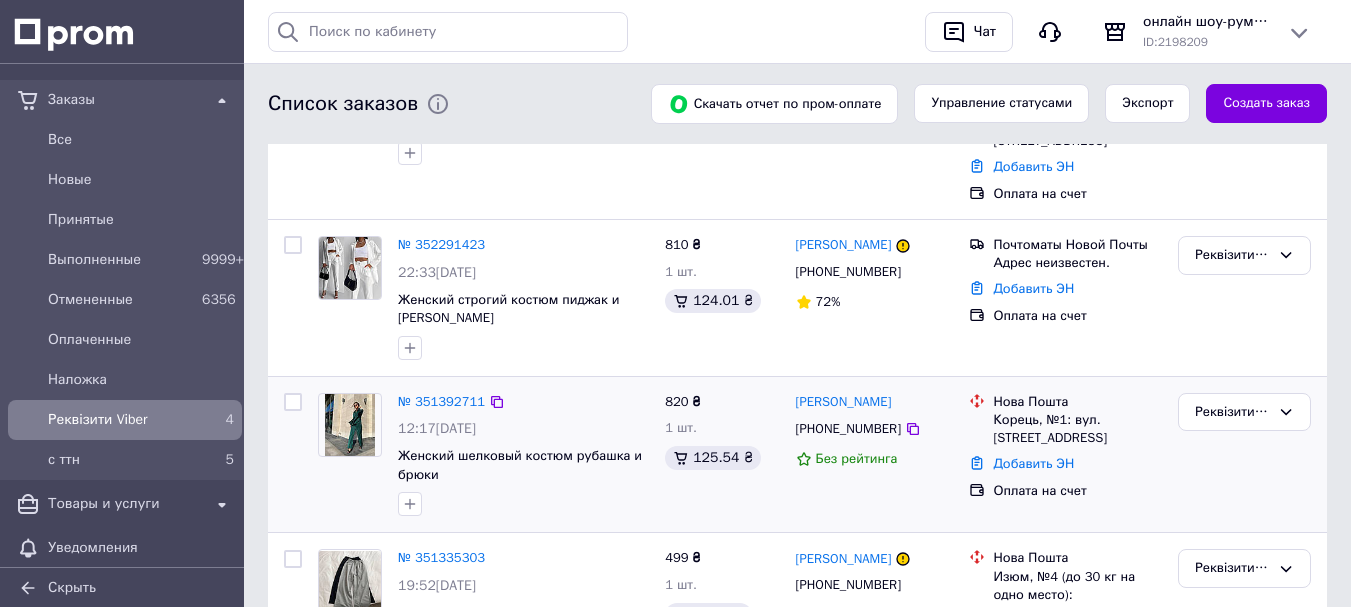 scroll, scrollTop: 354, scrollLeft: 0, axis: vertical 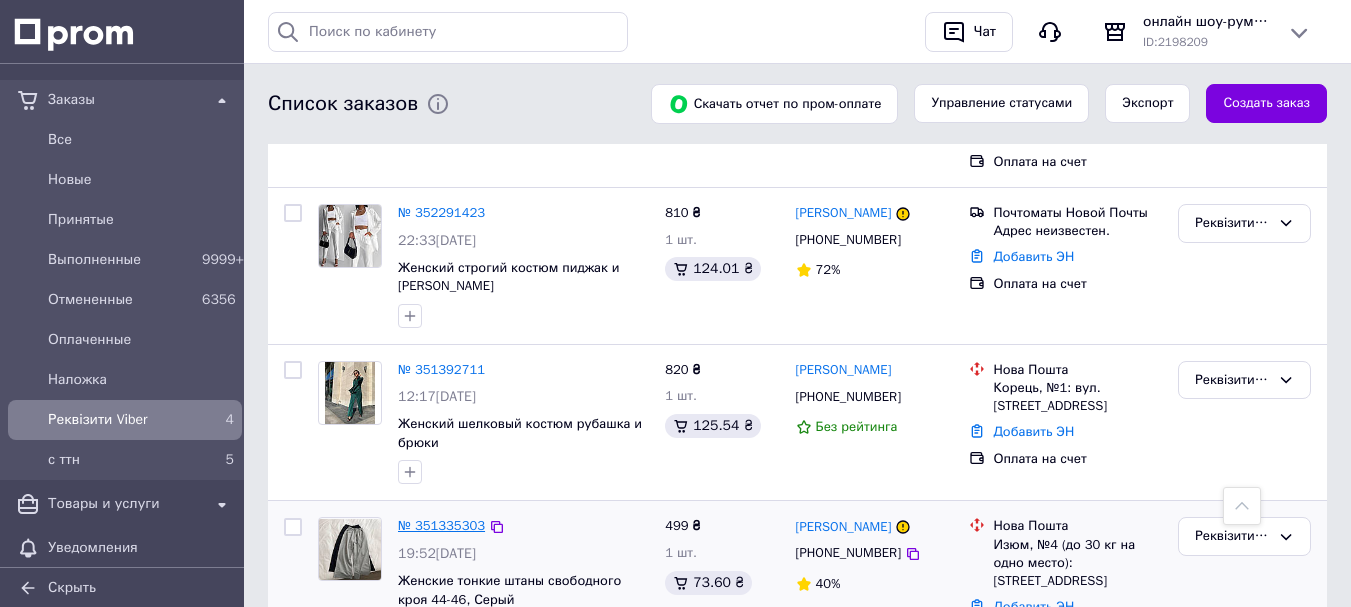 click on "№ 351335303" at bounding box center [441, 525] 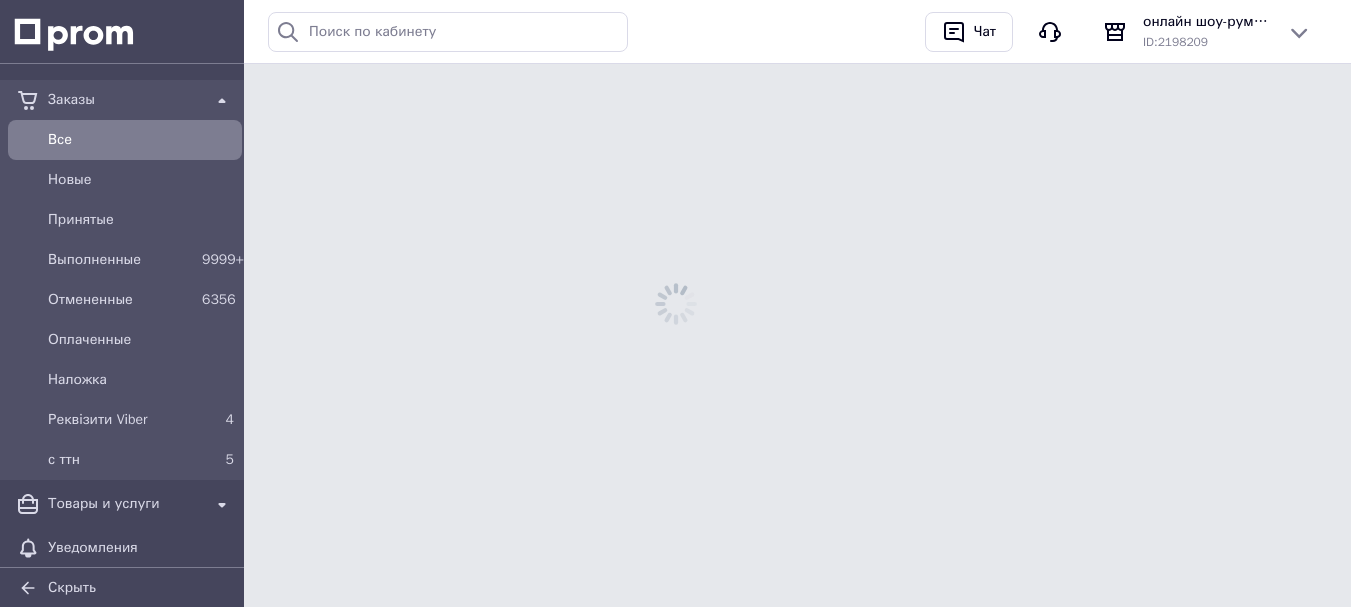 scroll, scrollTop: 0, scrollLeft: 0, axis: both 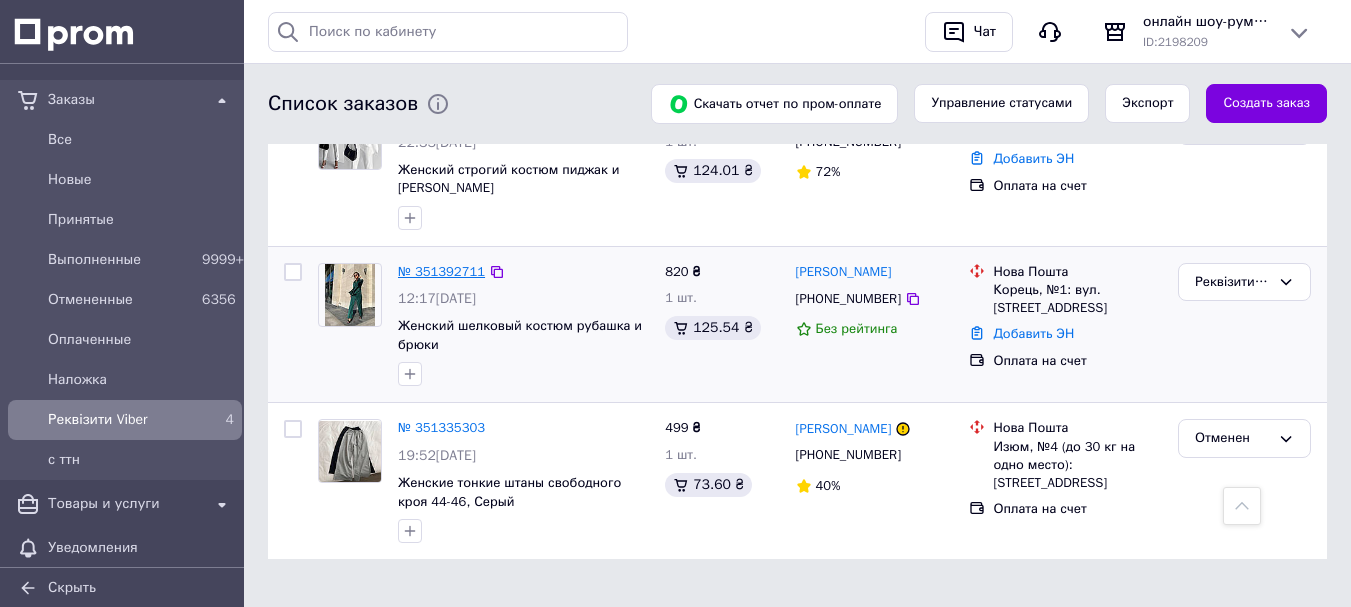 click on "№ 351392711" at bounding box center [441, 271] 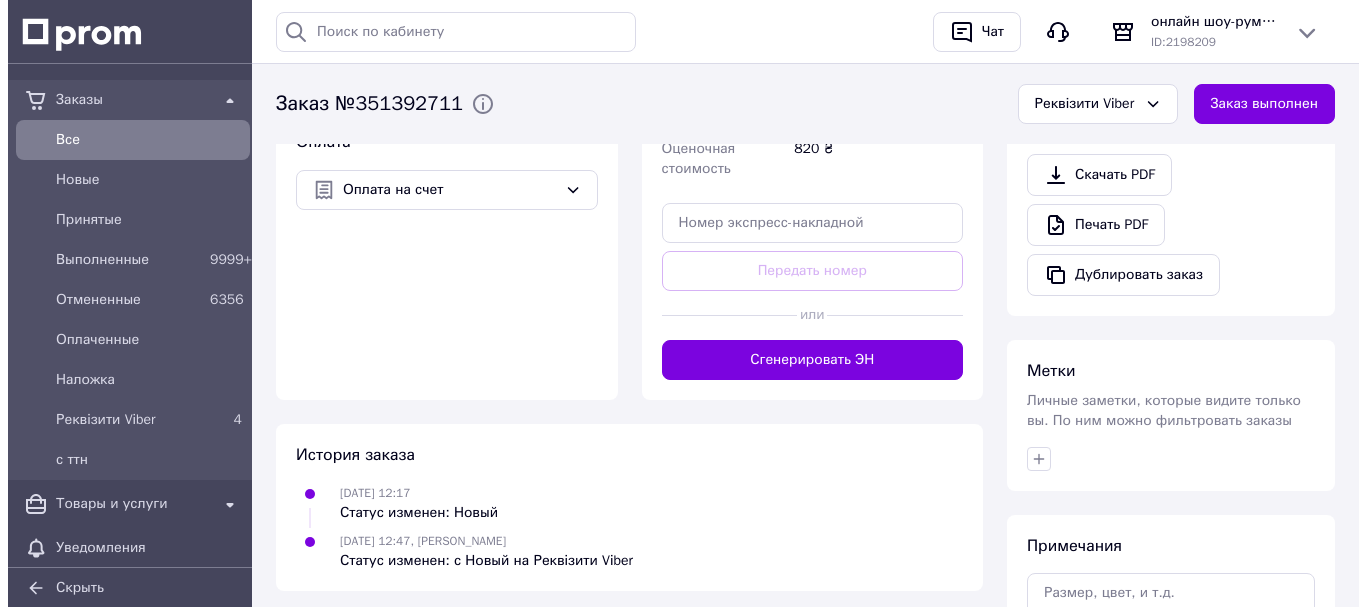 scroll, scrollTop: 800, scrollLeft: 0, axis: vertical 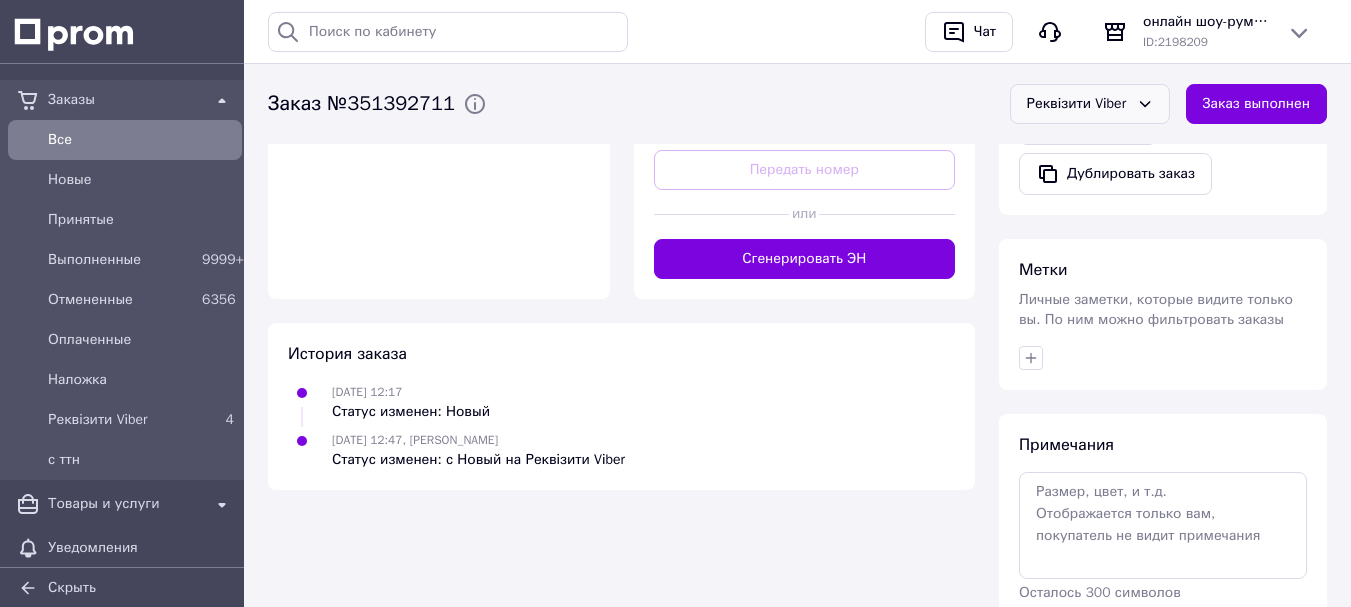 click on "Реквізити Vіber" at bounding box center [1078, 104] 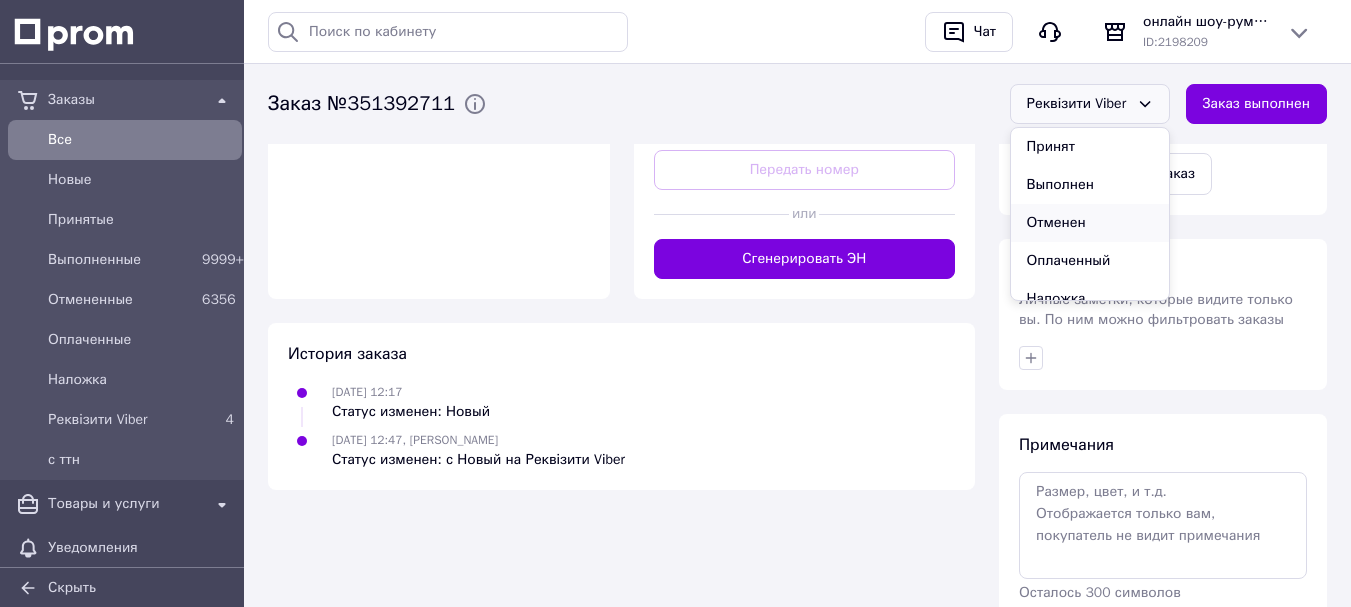 click on "Отменен" at bounding box center (1090, 223) 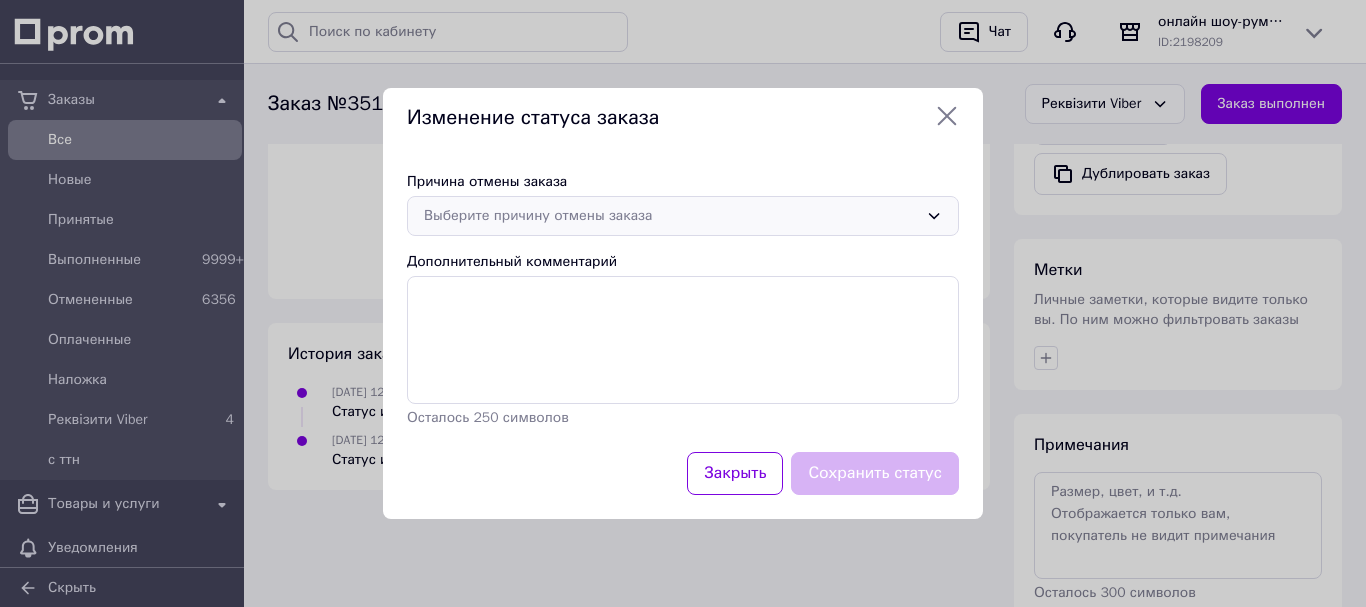 click on "Выберите причину отмены заказа" at bounding box center (671, 216) 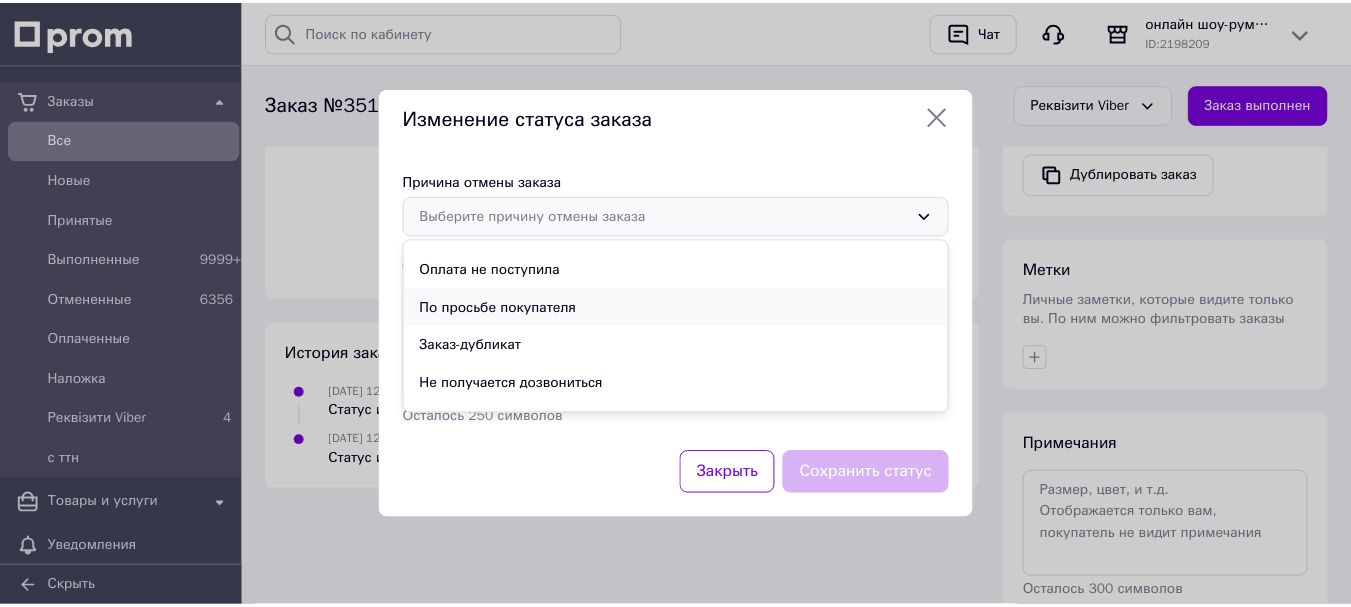 scroll, scrollTop: 93, scrollLeft: 0, axis: vertical 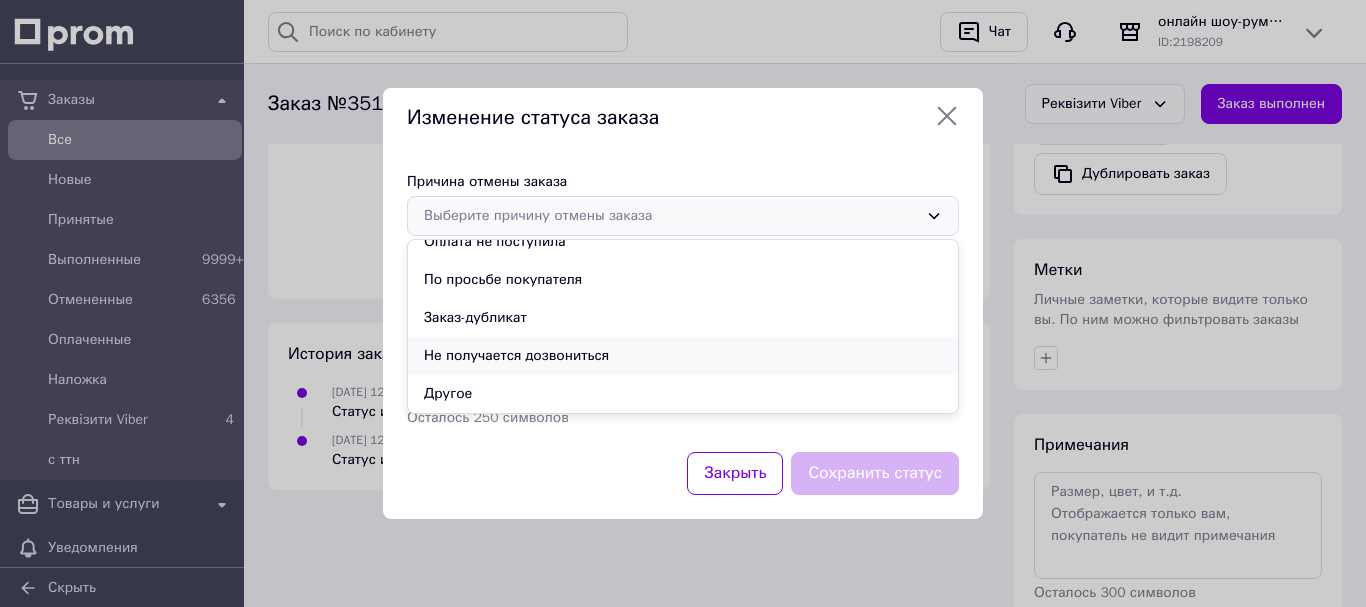 click on "Не получается дозвониться" at bounding box center (683, 356) 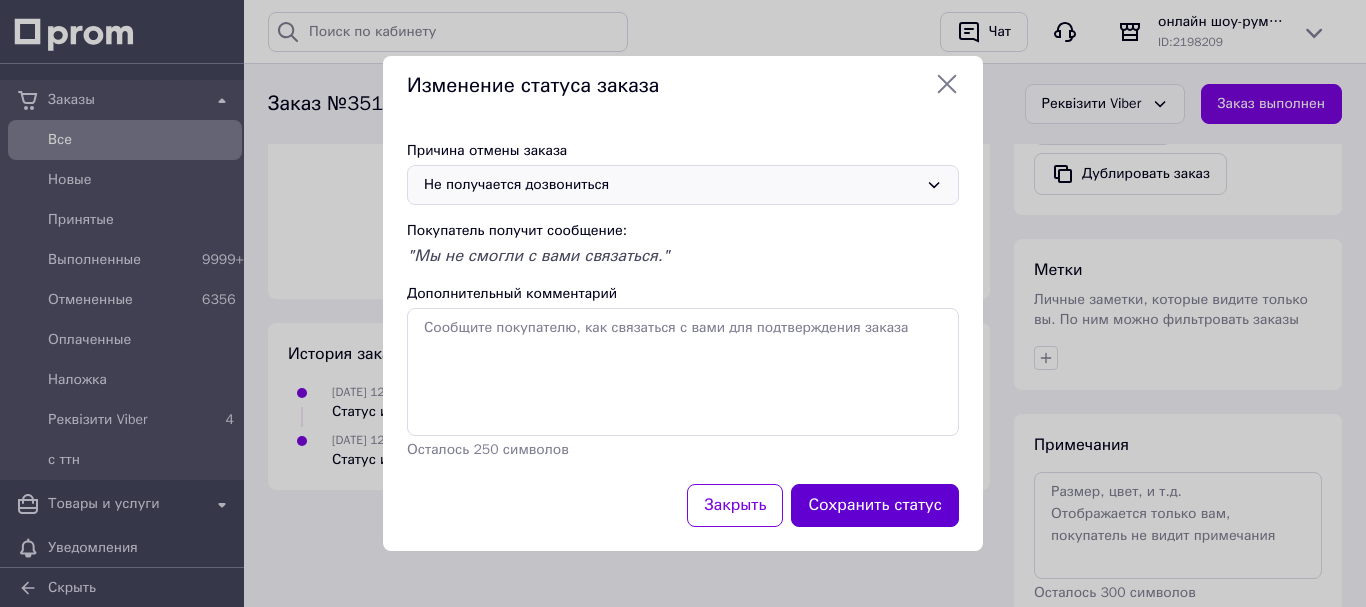 click on "Сохранить статус" at bounding box center [875, 505] 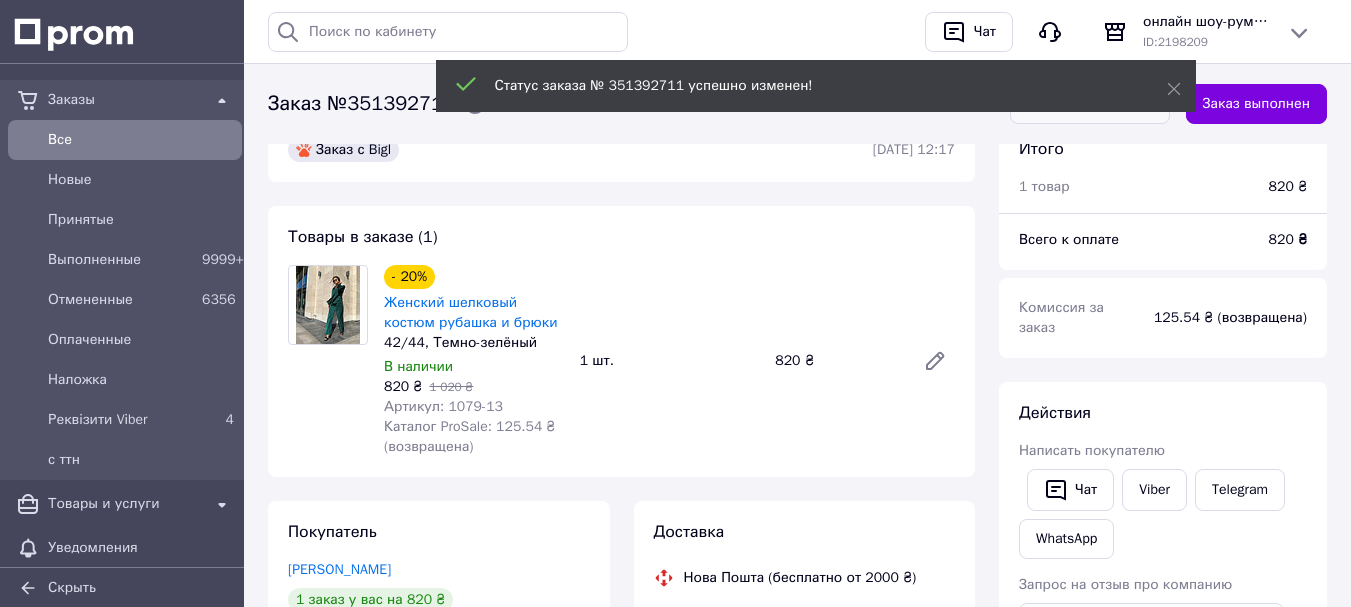 scroll, scrollTop: 0, scrollLeft: 0, axis: both 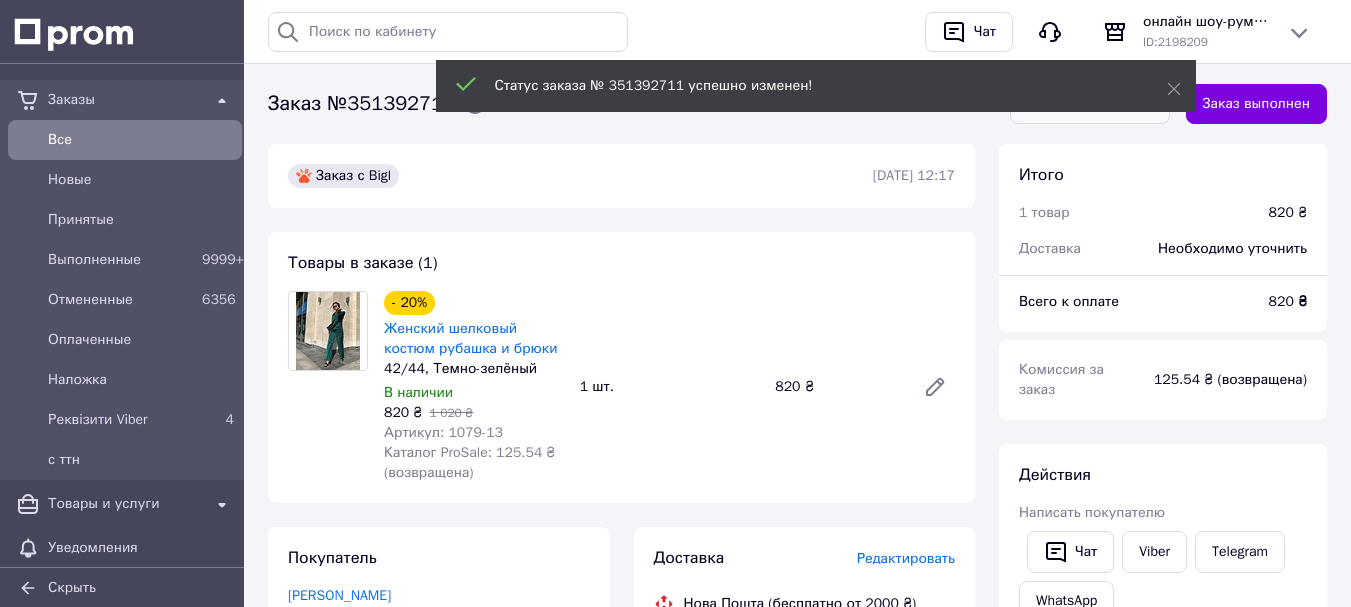 click on "Все" at bounding box center (141, 140) 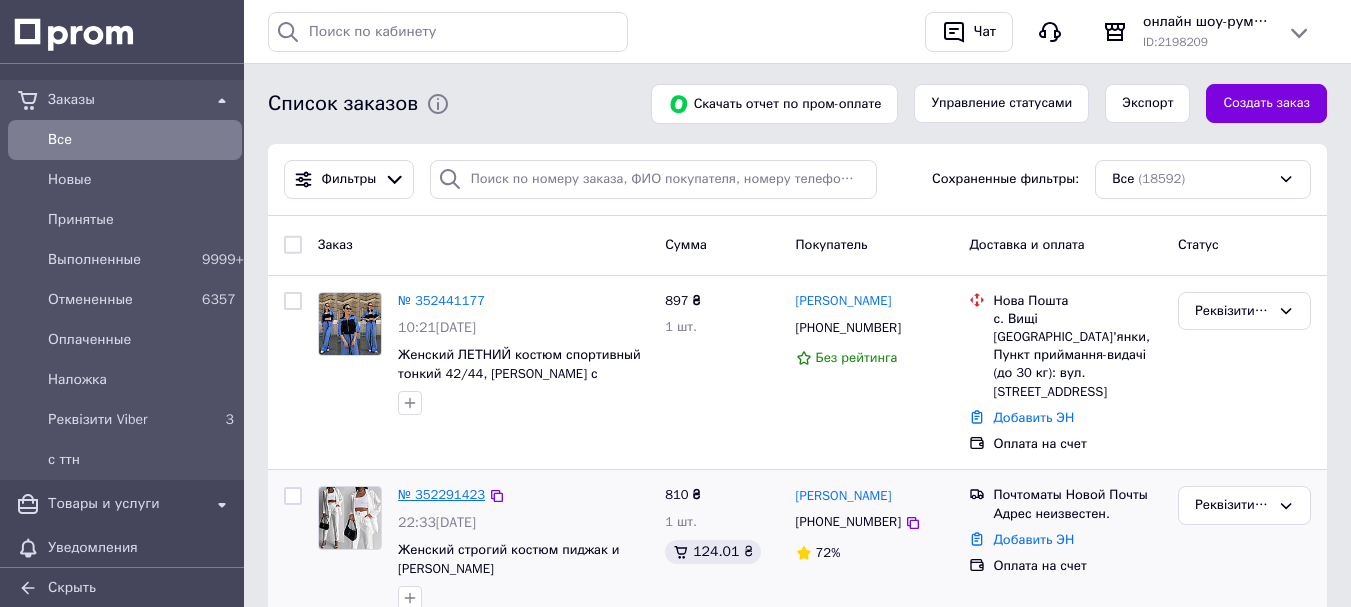 click on "№ 352291423" at bounding box center (441, 494) 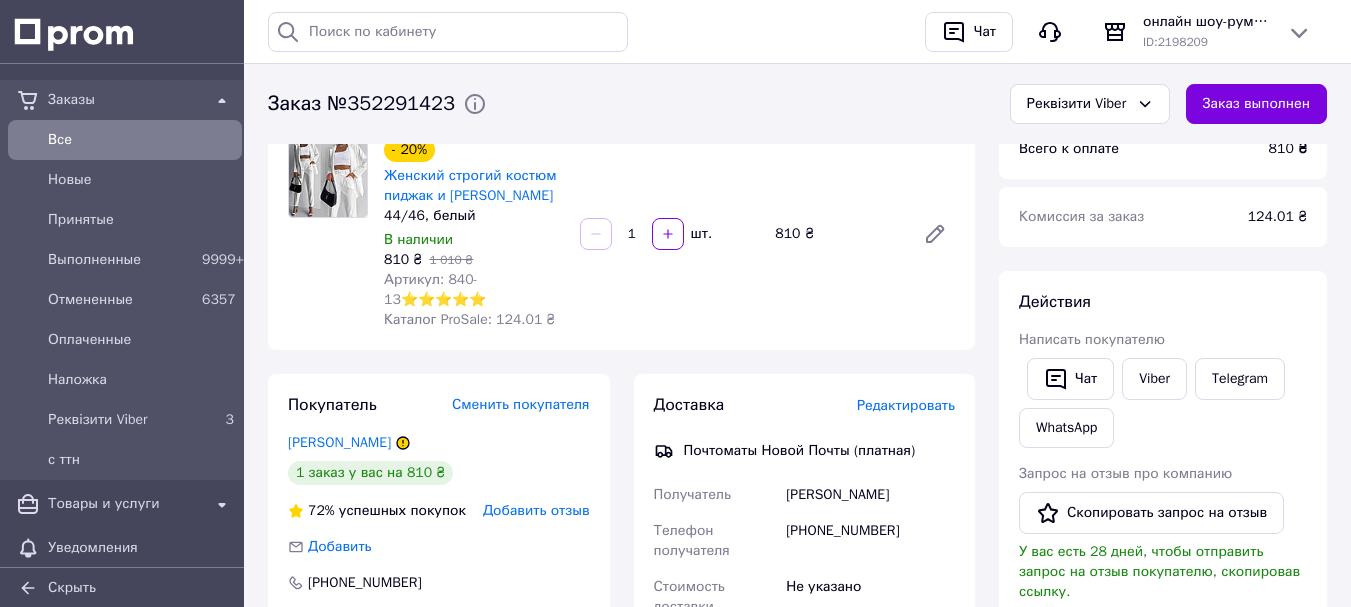 scroll, scrollTop: 200, scrollLeft: 0, axis: vertical 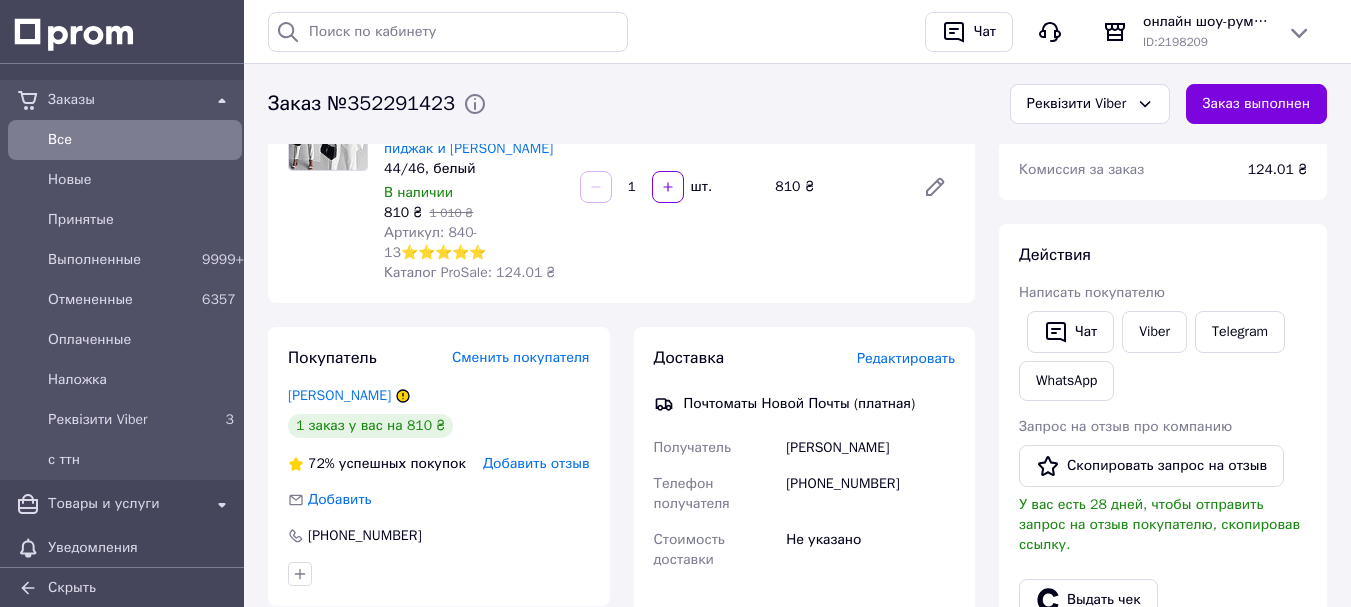 click on "Добавить отзыв" at bounding box center [536, 463] 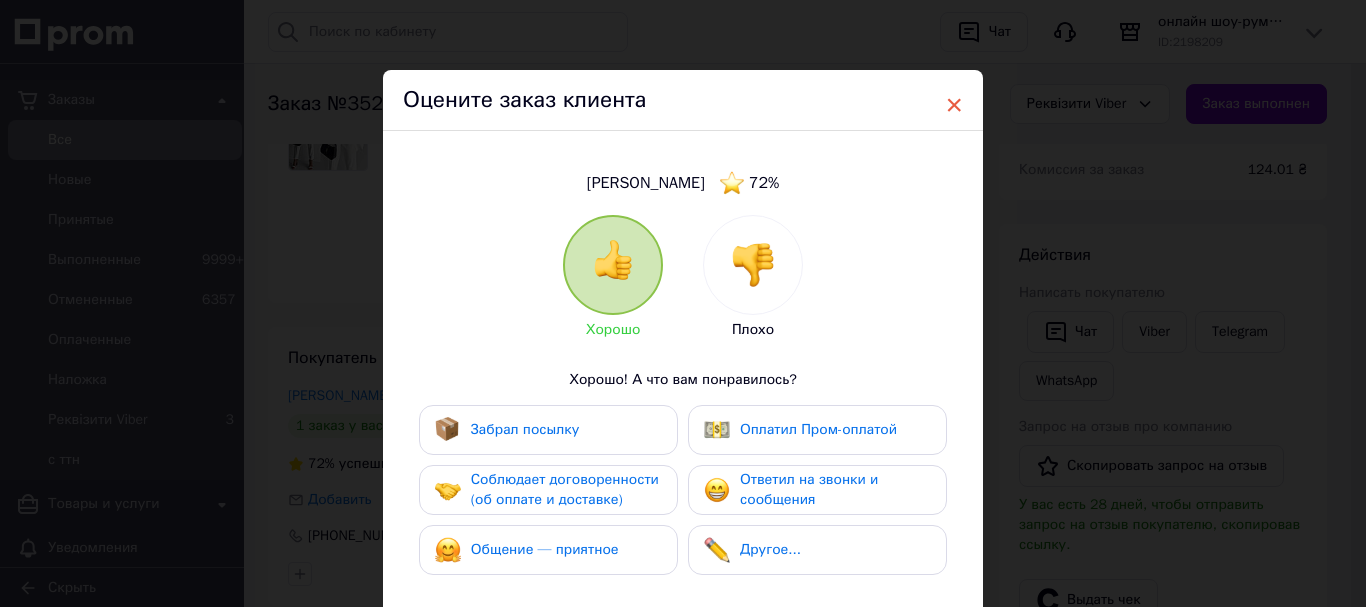 click on "×" at bounding box center (954, 105) 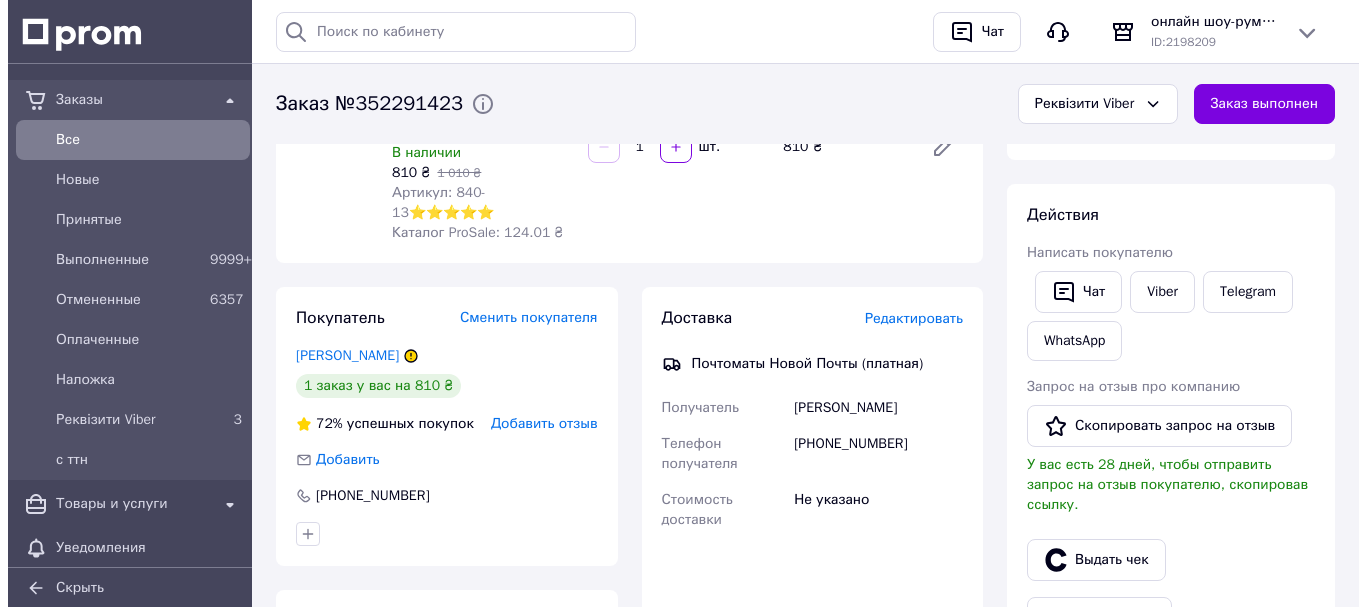 scroll, scrollTop: 300, scrollLeft: 0, axis: vertical 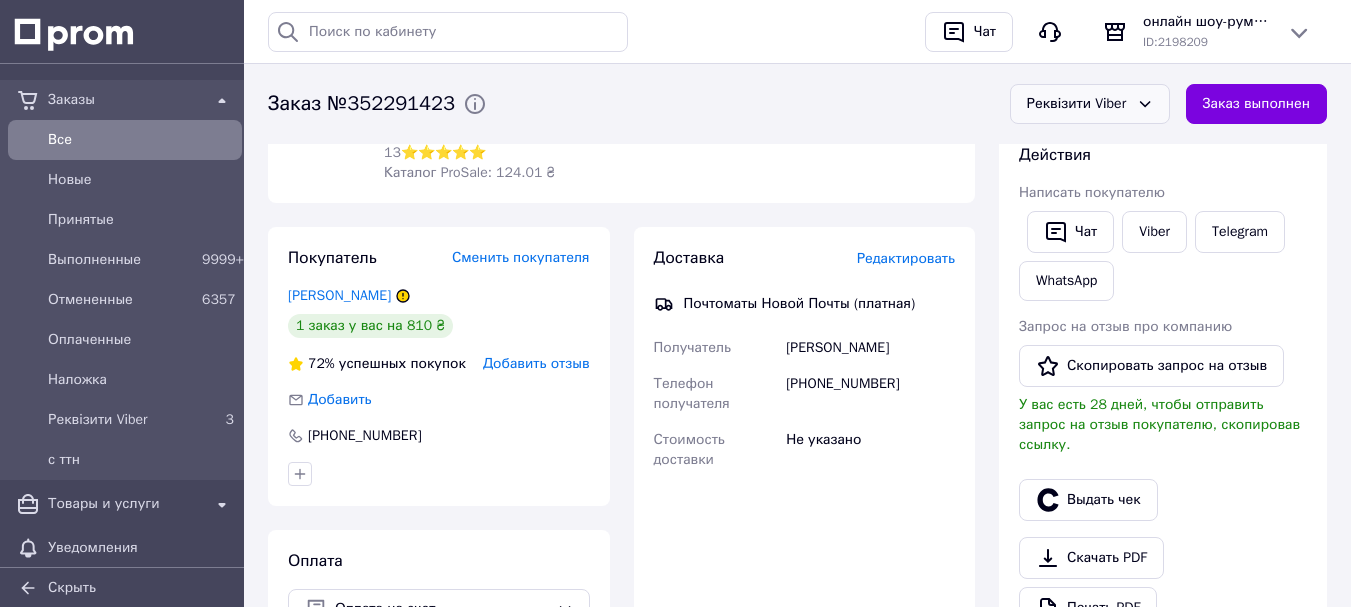 click 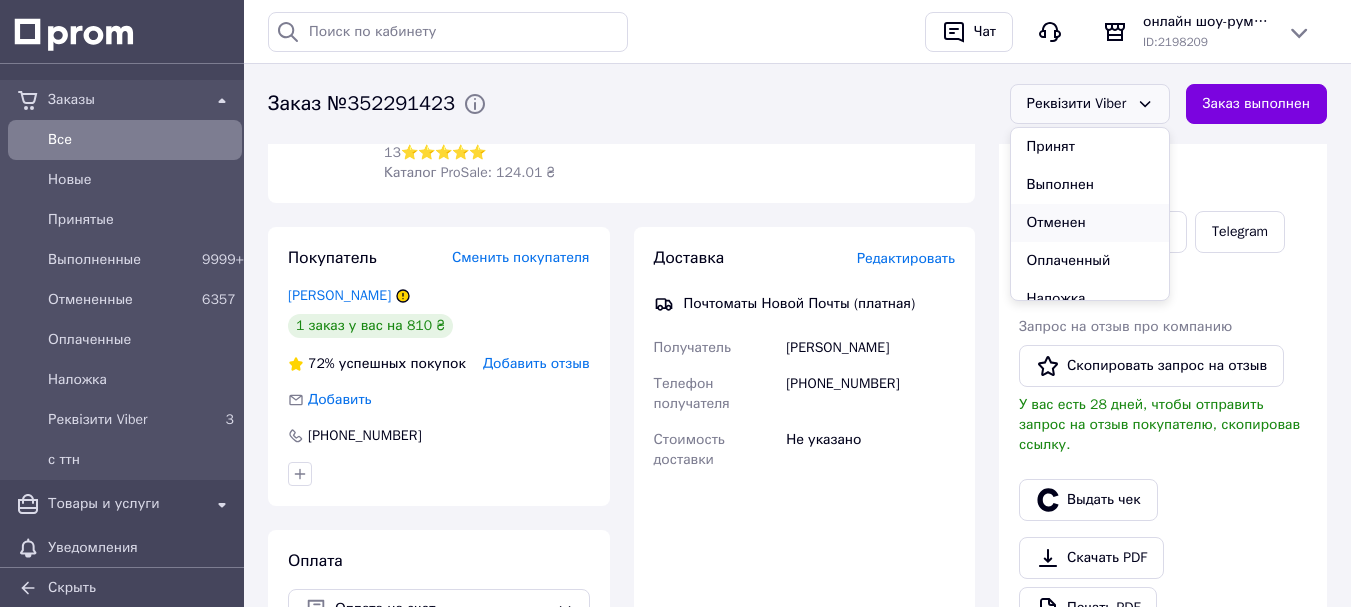 click on "Отменен" at bounding box center [1090, 223] 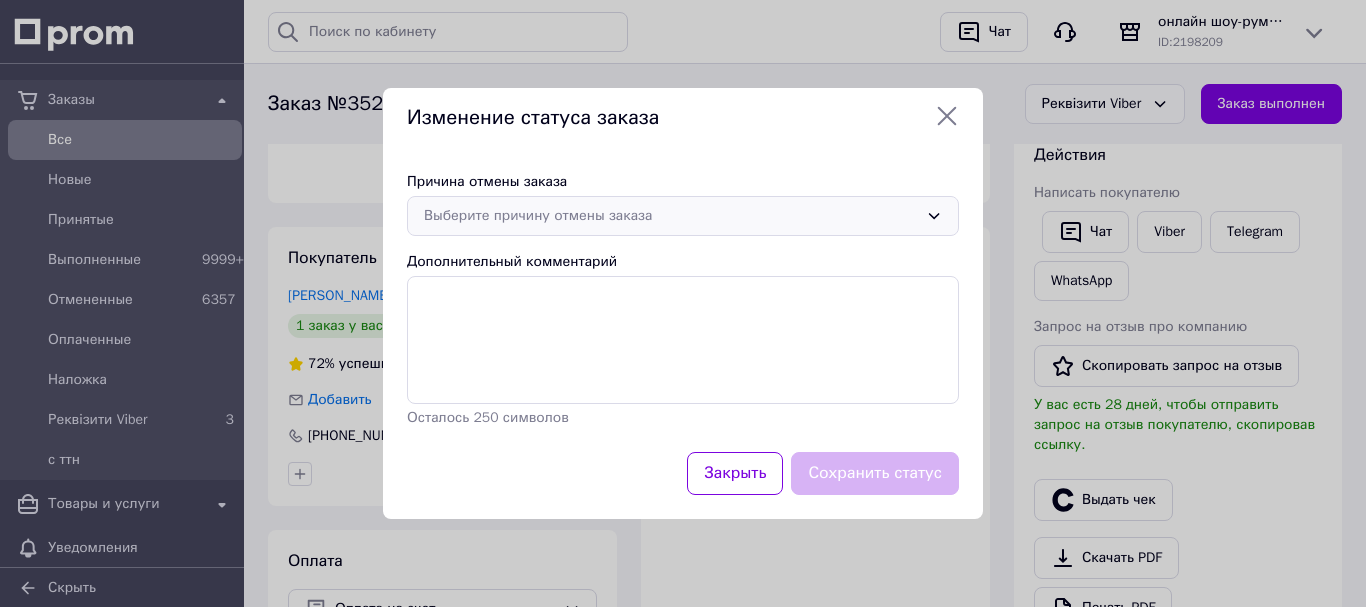 click on "Выберите причину отмены заказа" at bounding box center [671, 216] 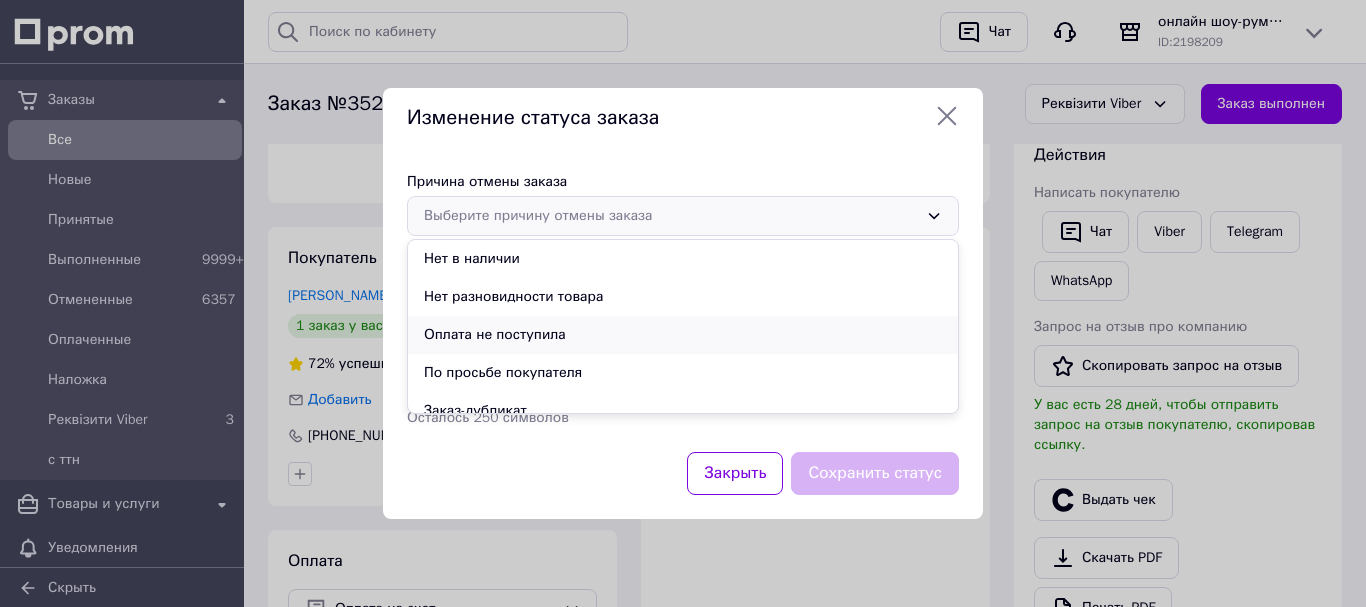 click on "Оплата не поступила" at bounding box center [683, 335] 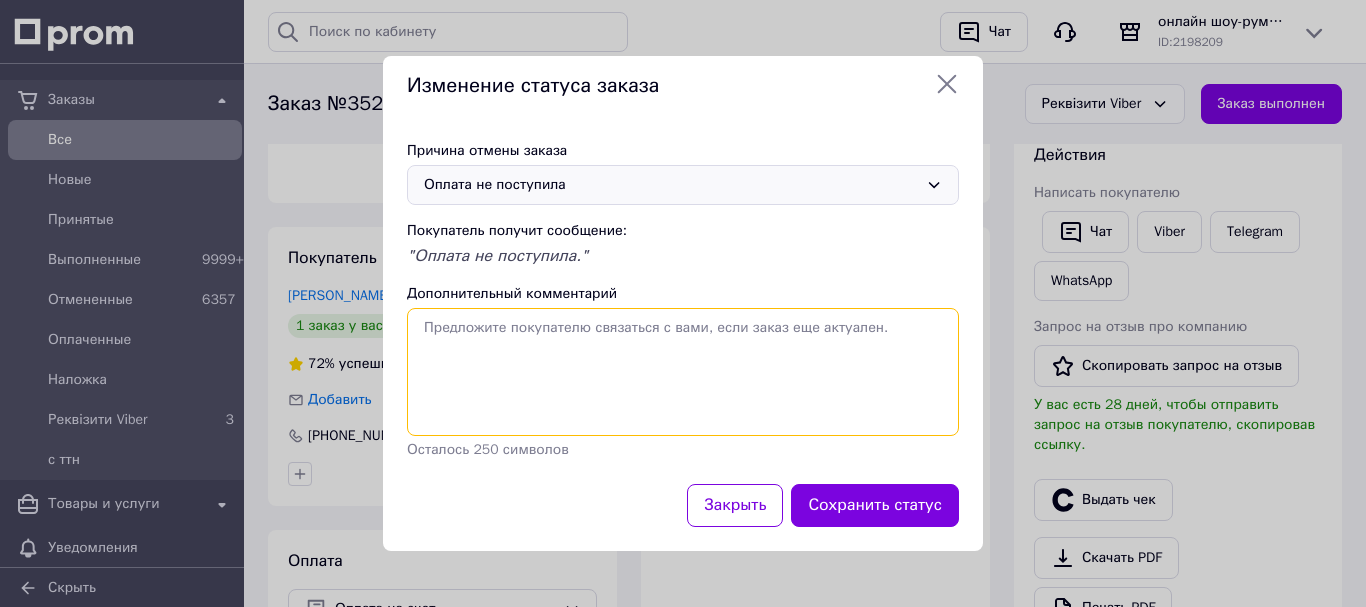 click on "Дополнительный комментарий" at bounding box center [683, 372] 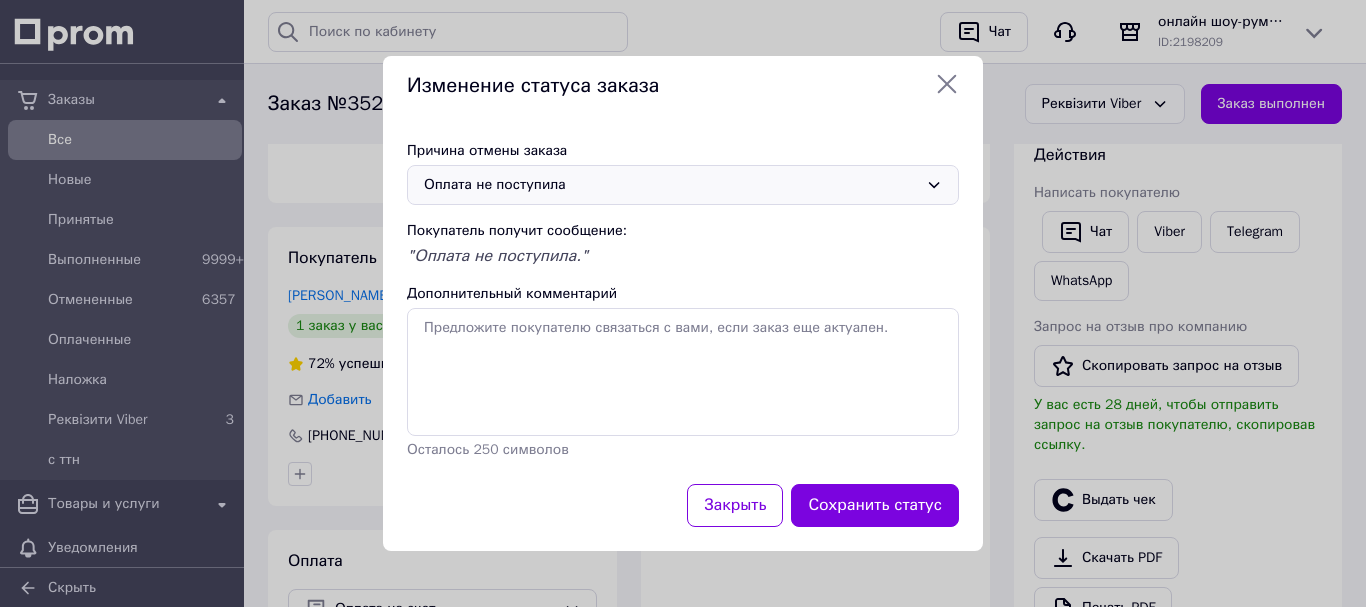 click on "Оплата не поступила" at bounding box center (671, 185) 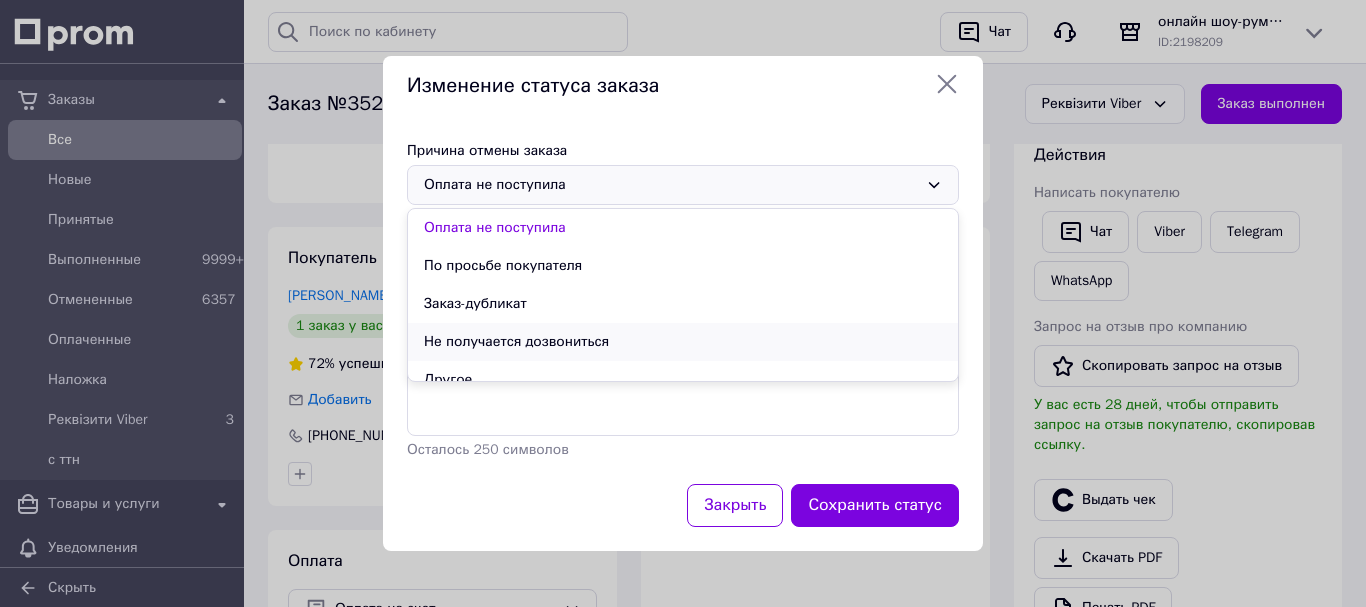 scroll, scrollTop: 94, scrollLeft: 0, axis: vertical 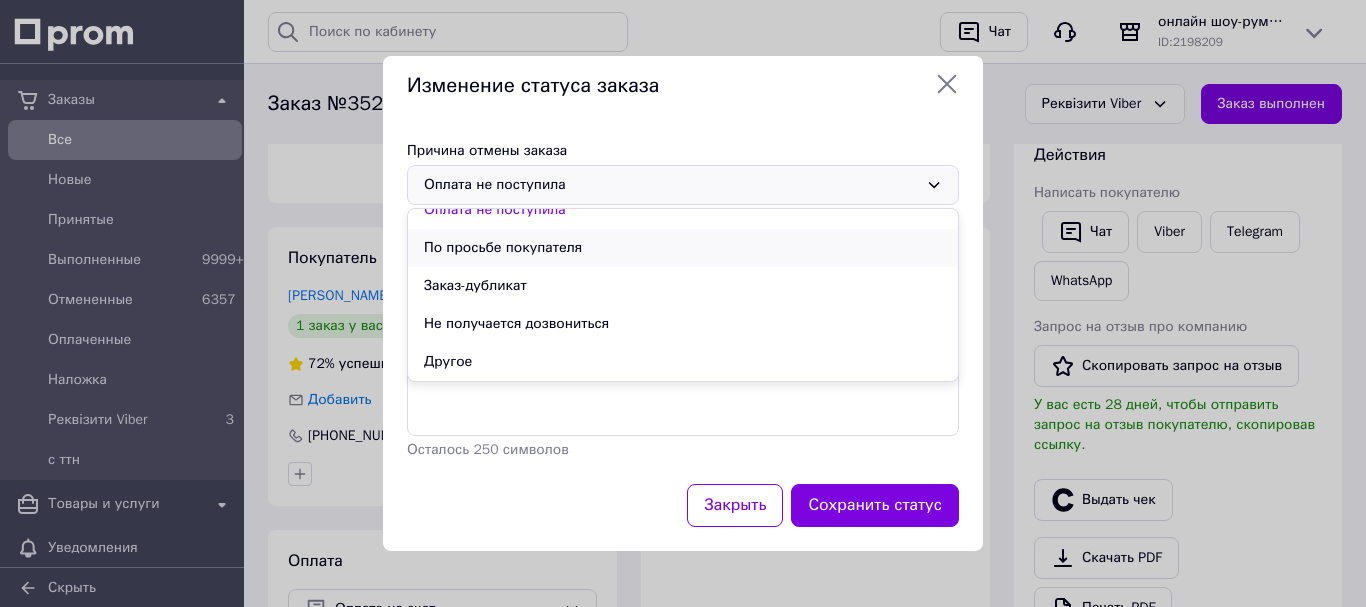 click on "По просьбе покупателя" at bounding box center (683, 248) 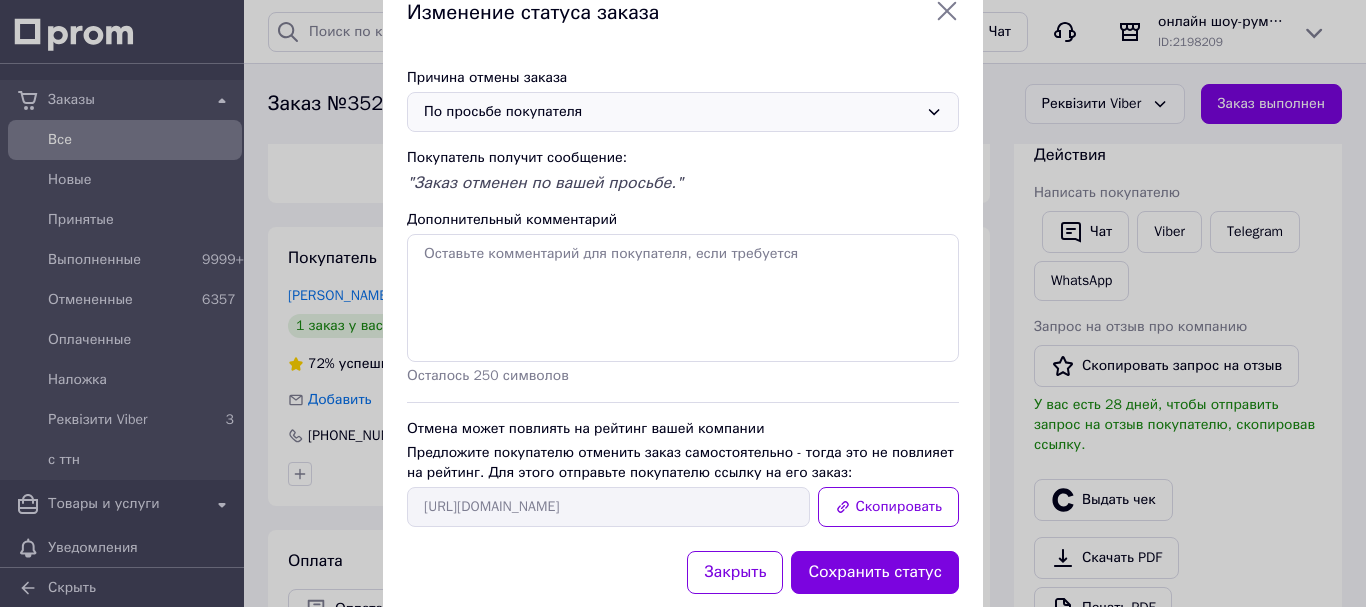 scroll, scrollTop: 100, scrollLeft: 0, axis: vertical 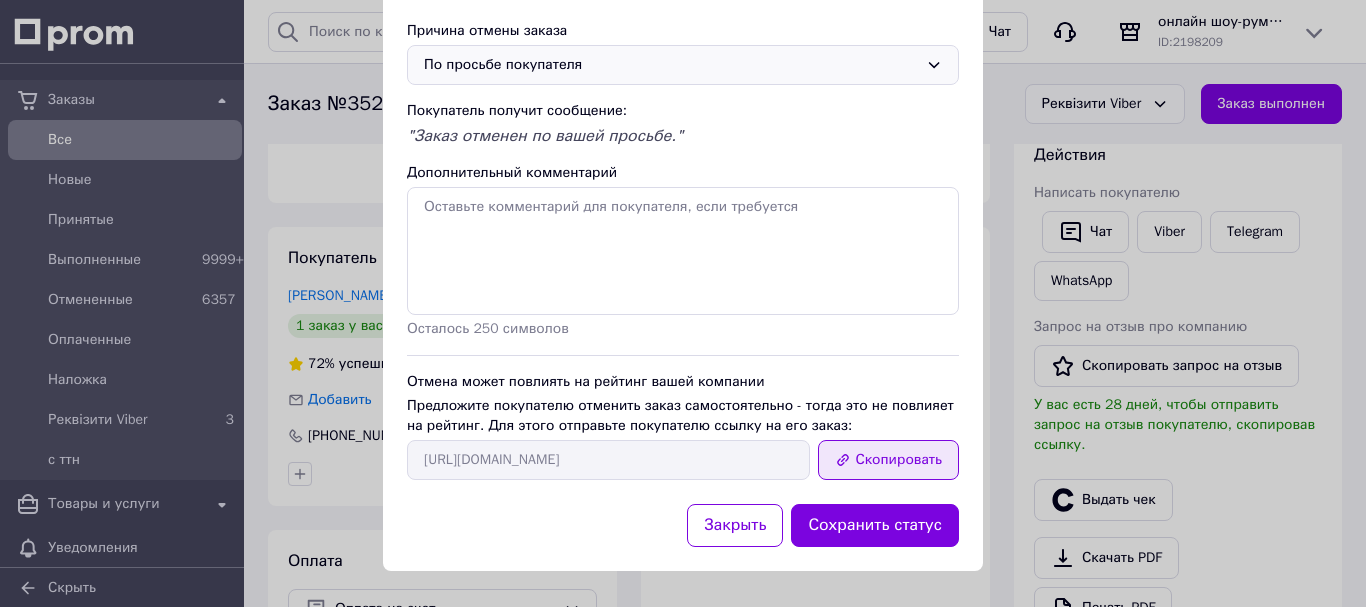 click on "Скопировать" at bounding box center [888, 460] 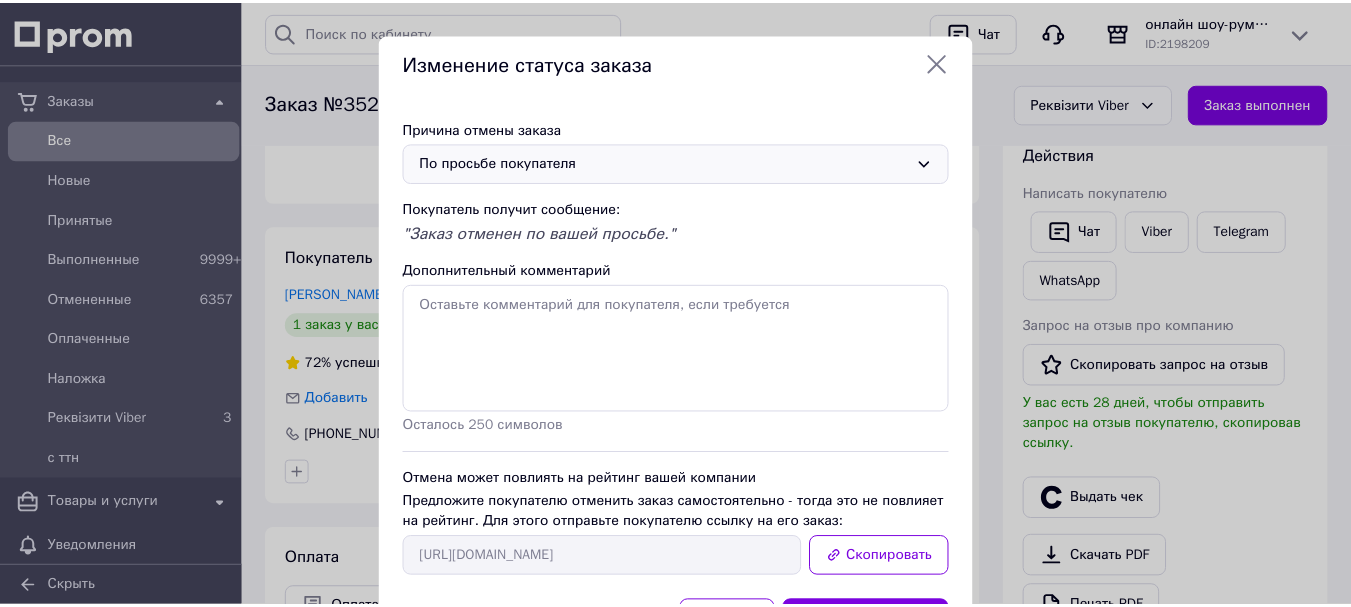 scroll, scrollTop: 0, scrollLeft: 0, axis: both 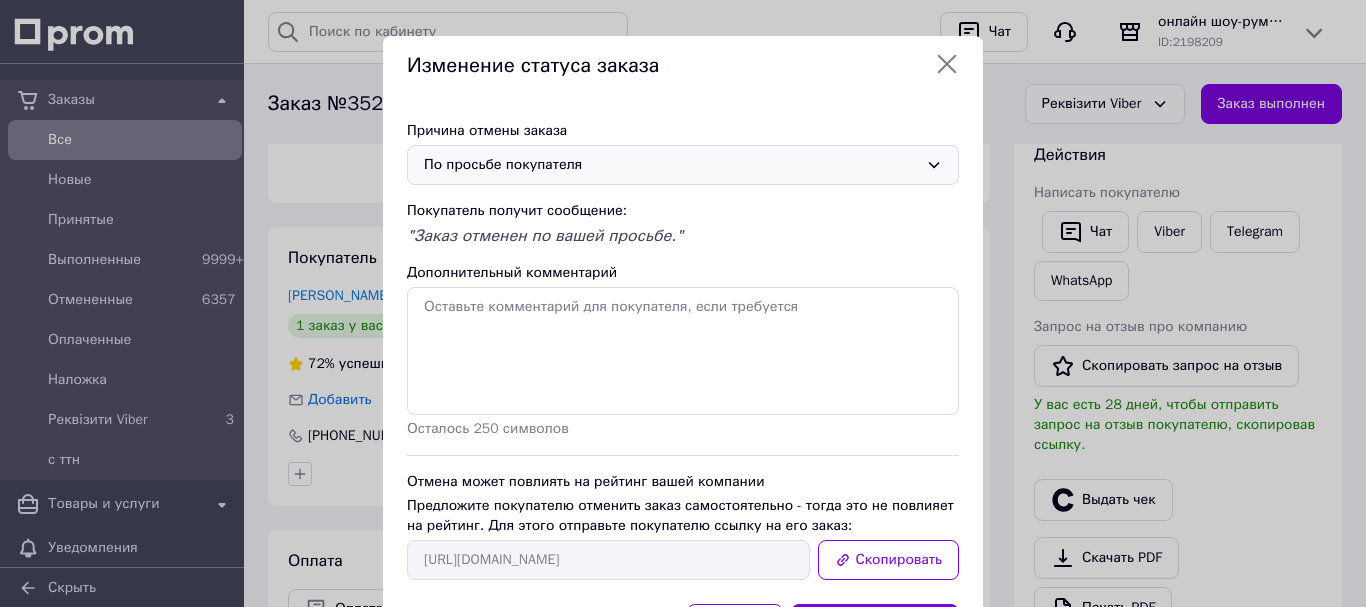click 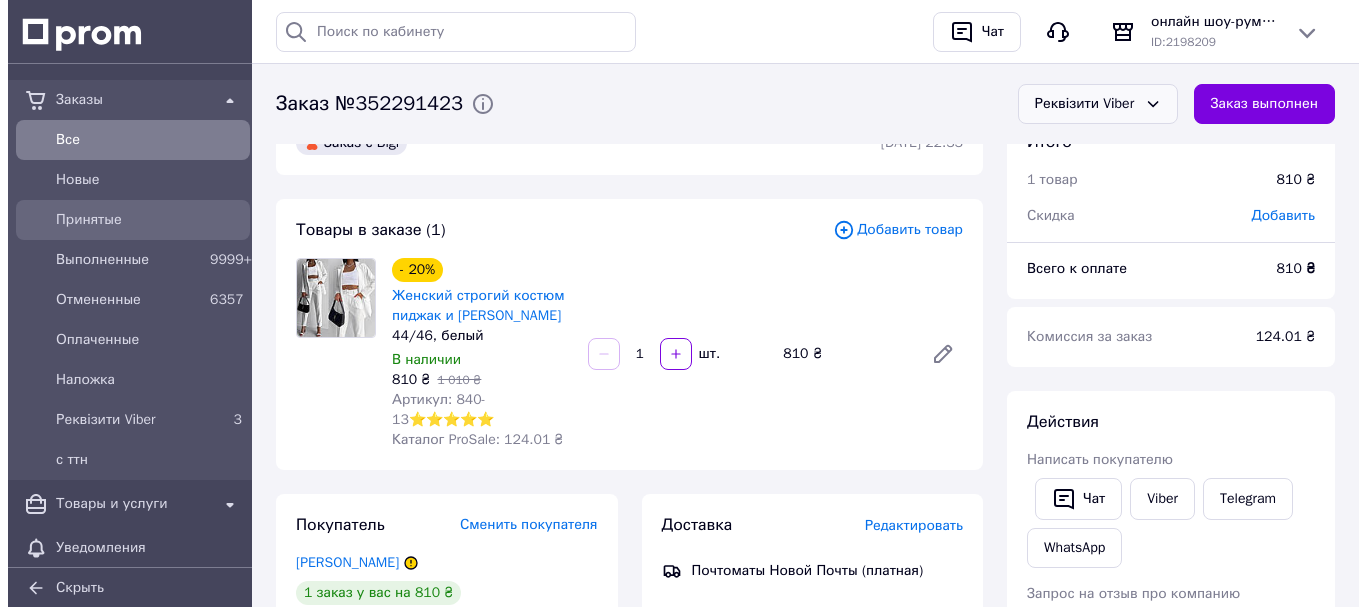 scroll, scrollTop: 0, scrollLeft: 0, axis: both 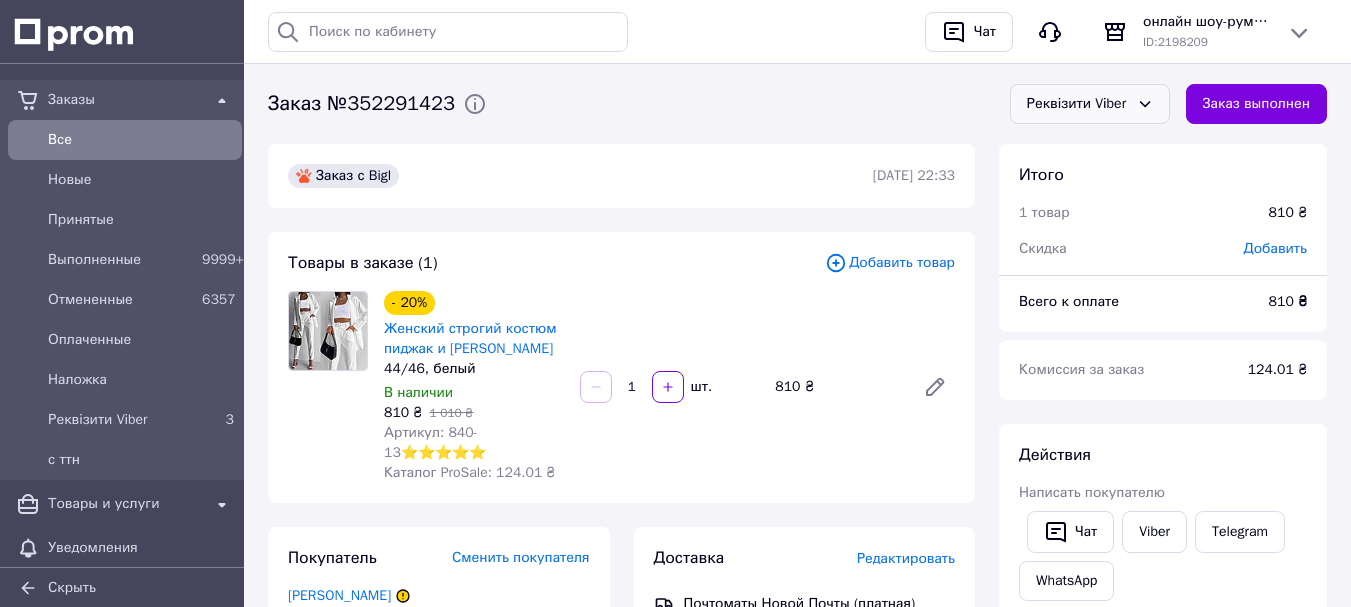 click on "Все" at bounding box center (141, 140) 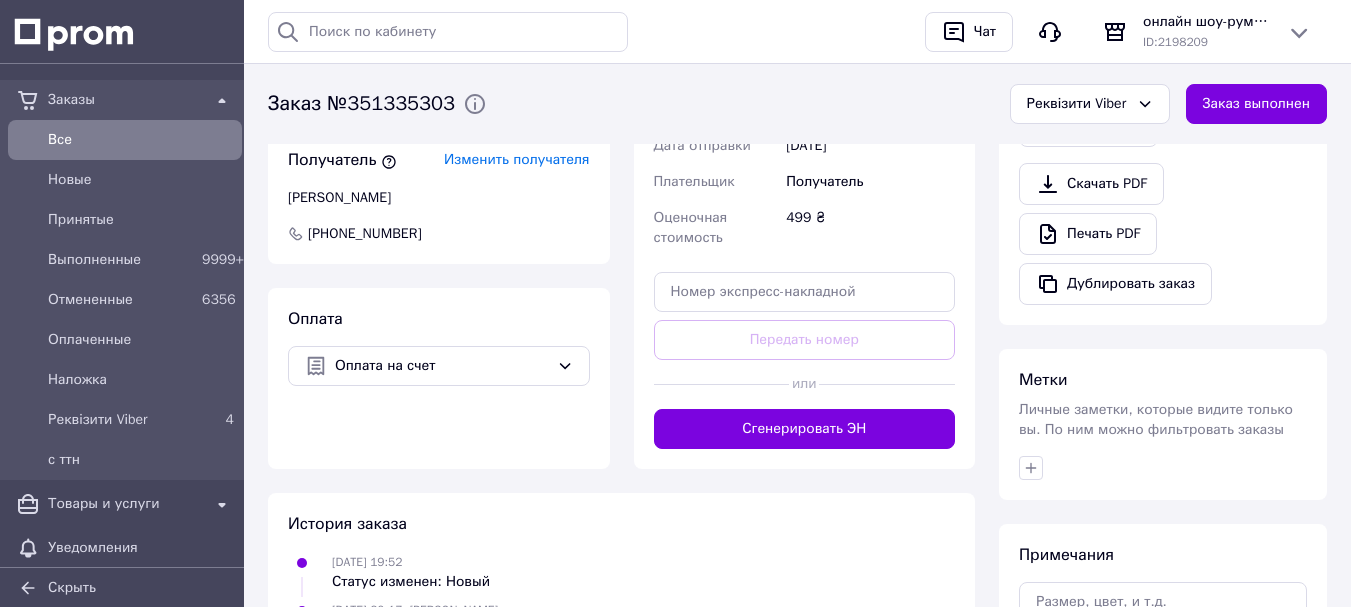 scroll, scrollTop: 700, scrollLeft: 0, axis: vertical 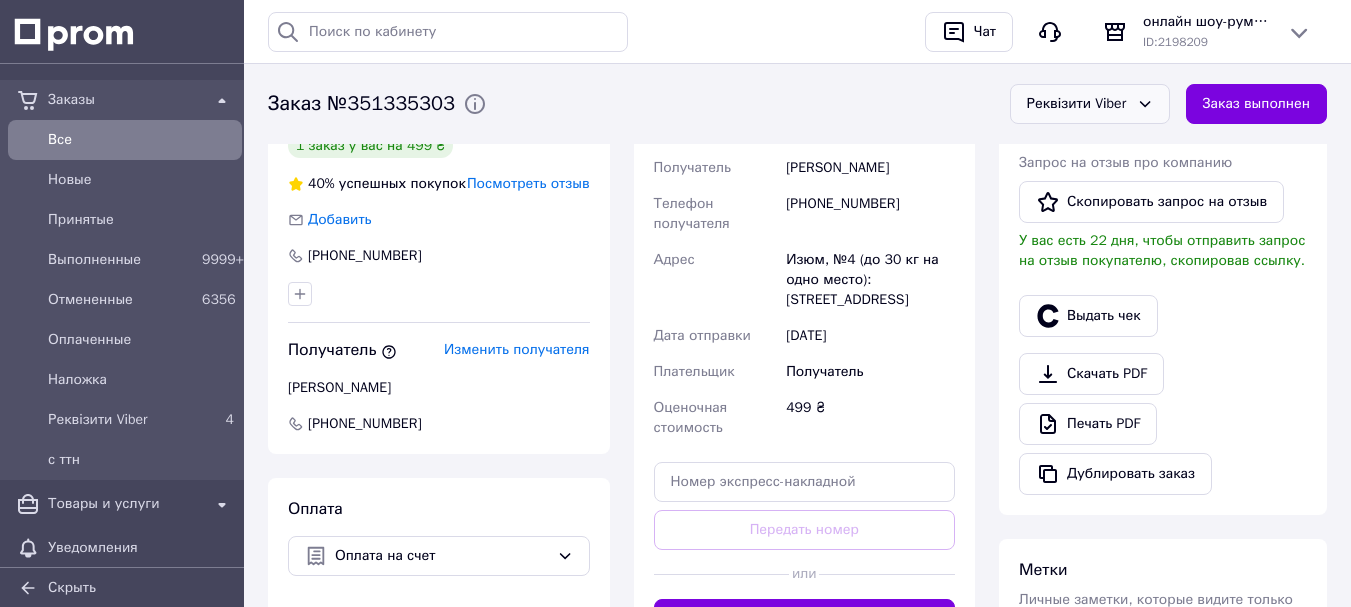 click on "Реквізити Vіber" at bounding box center (1090, 104) 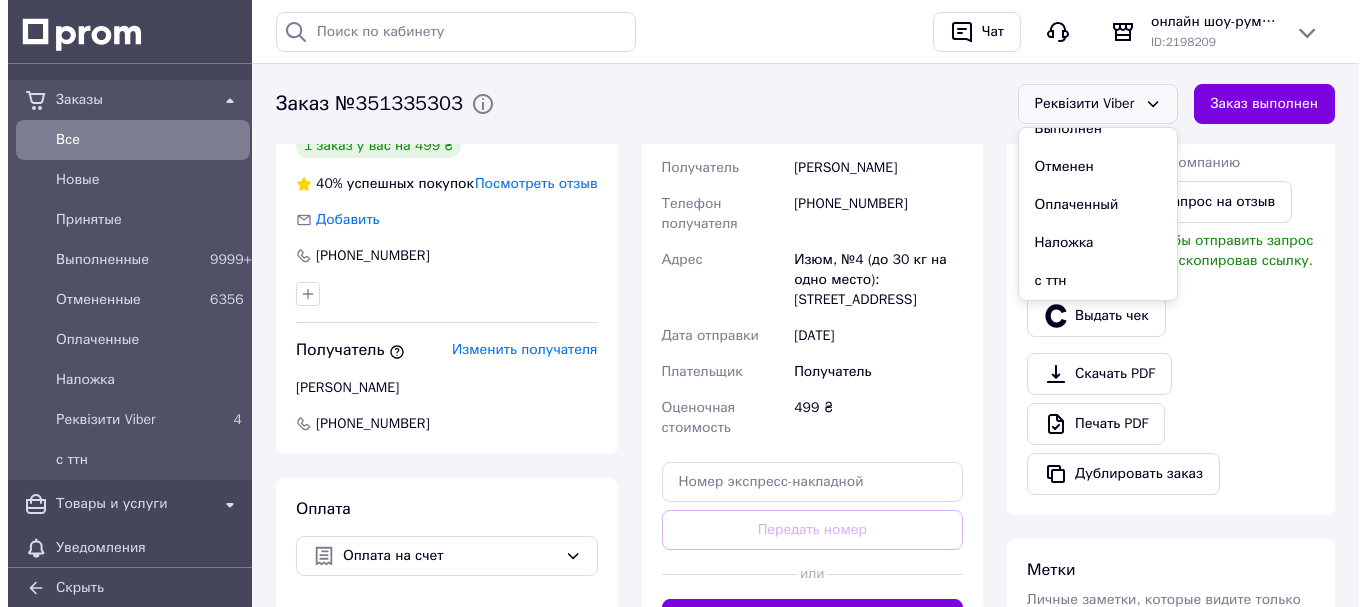 scroll, scrollTop: 0, scrollLeft: 0, axis: both 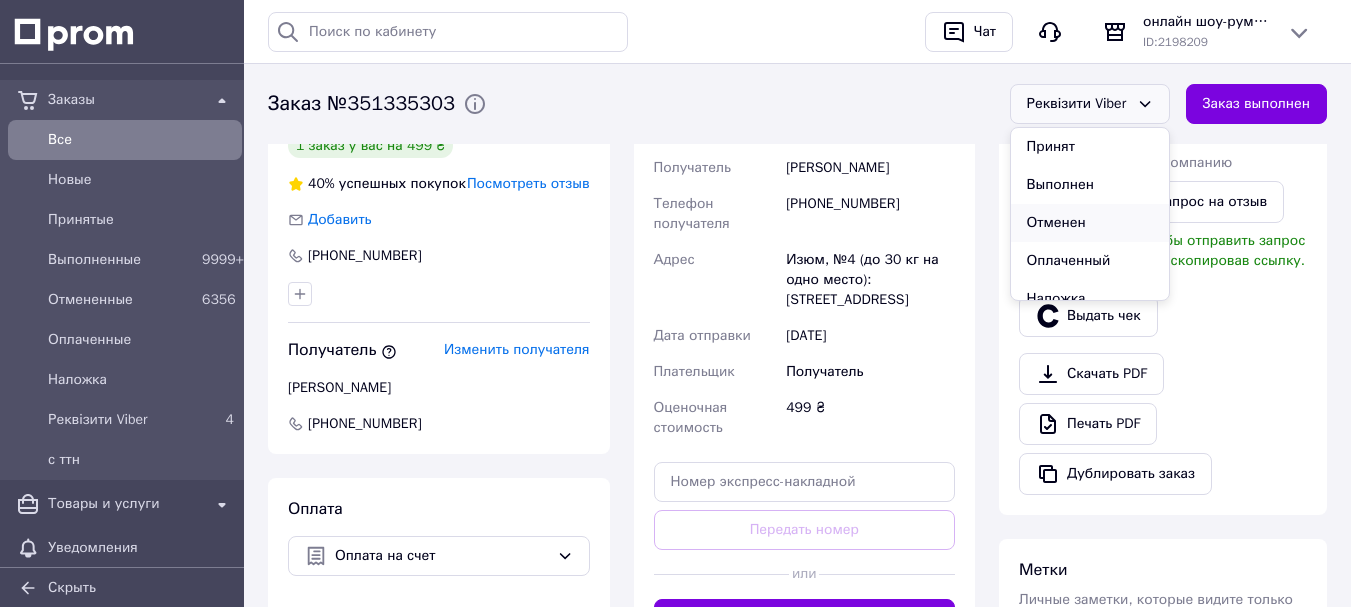 click on "Отменен" at bounding box center [1090, 223] 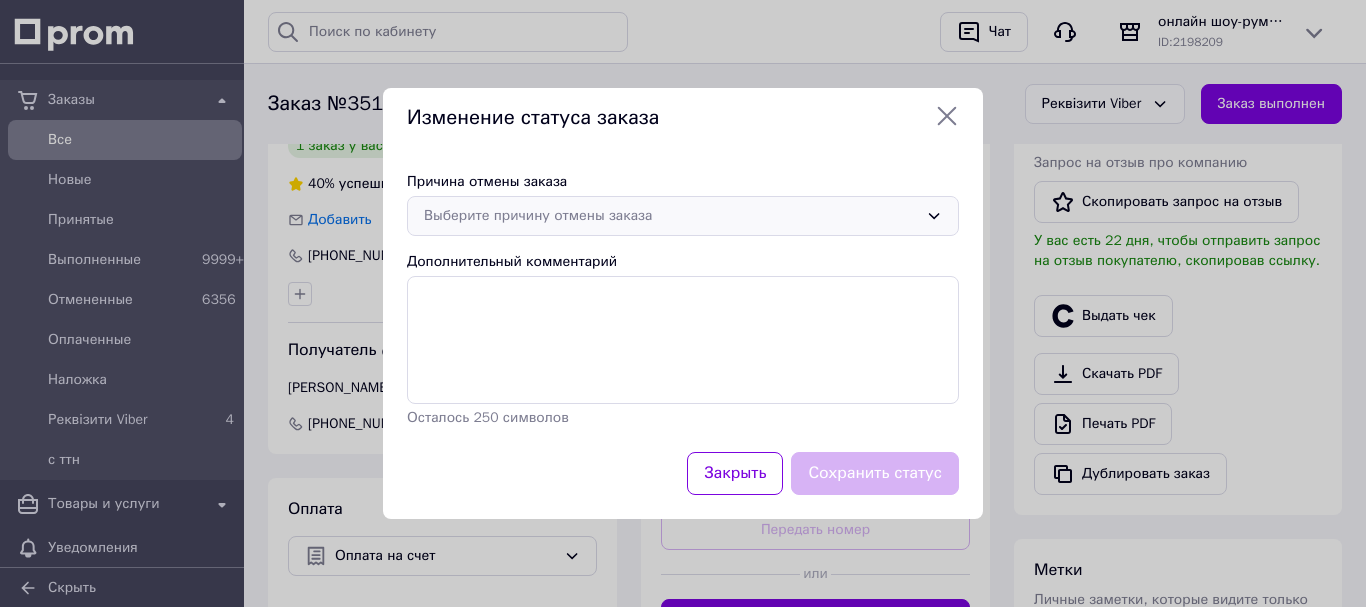click on "Выберите причину отмены заказа" at bounding box center [671, 216] 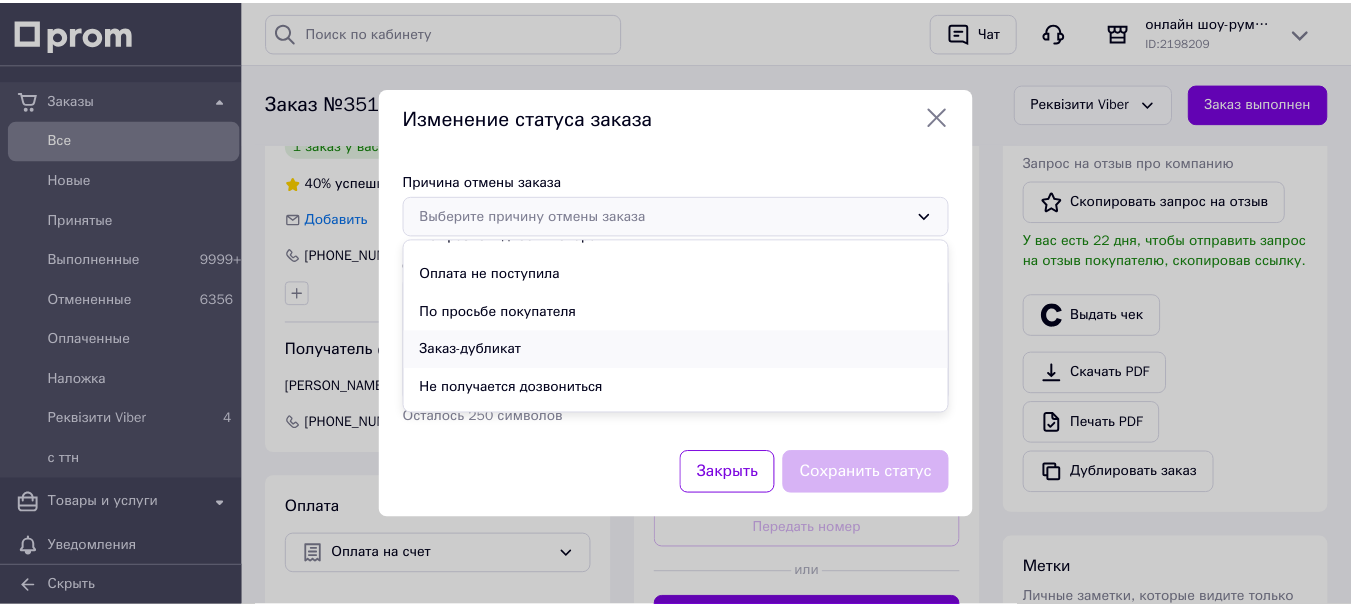 scroll, scrollTop: 93, scrollLeft: 0, axis: vertical 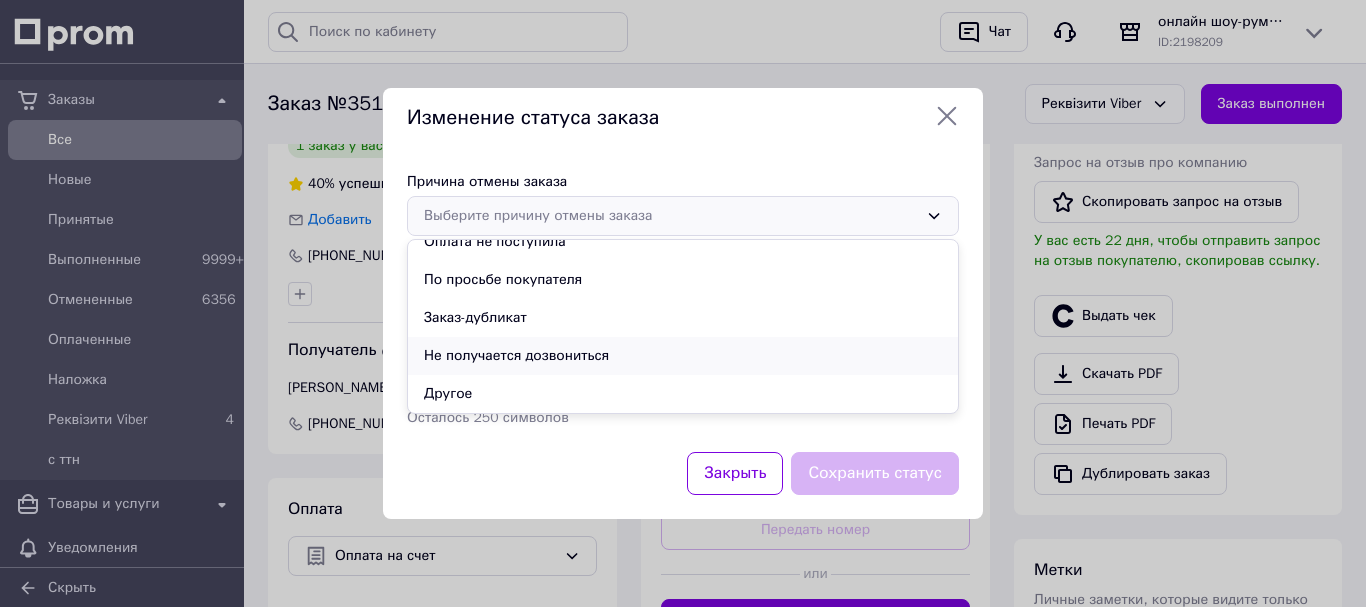 click on "Не получается дозвониться" at bounding box center [683, 356] 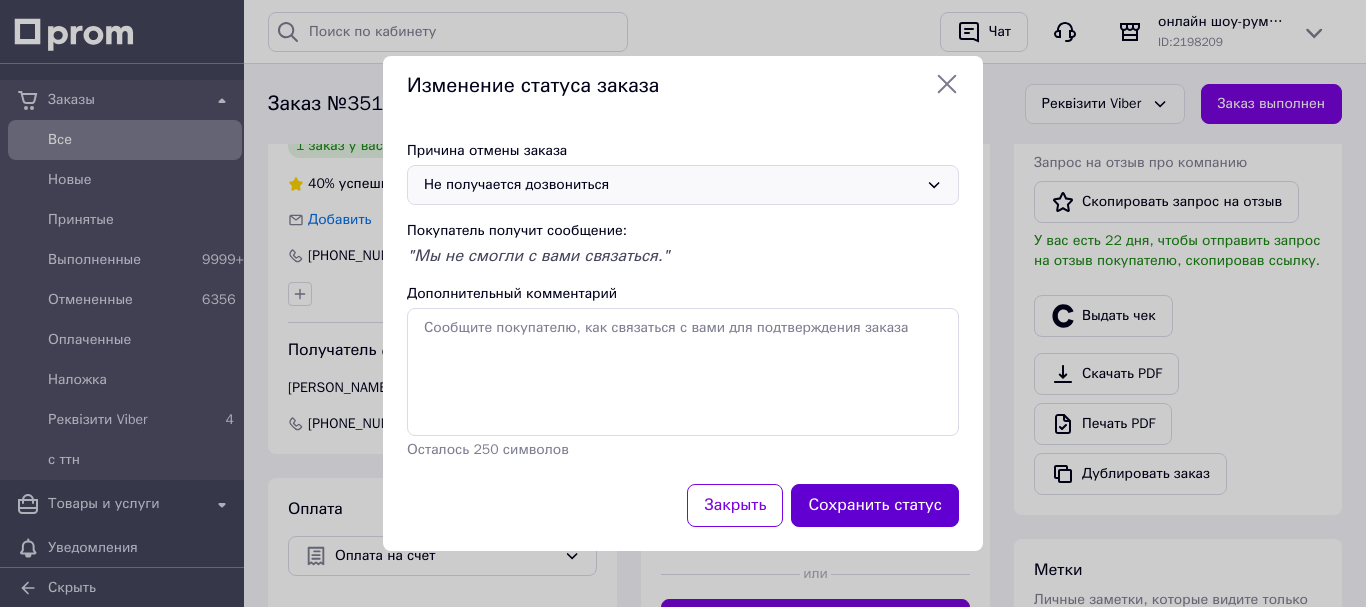click on "Сохранить статус" at bounding box center [875, 505] 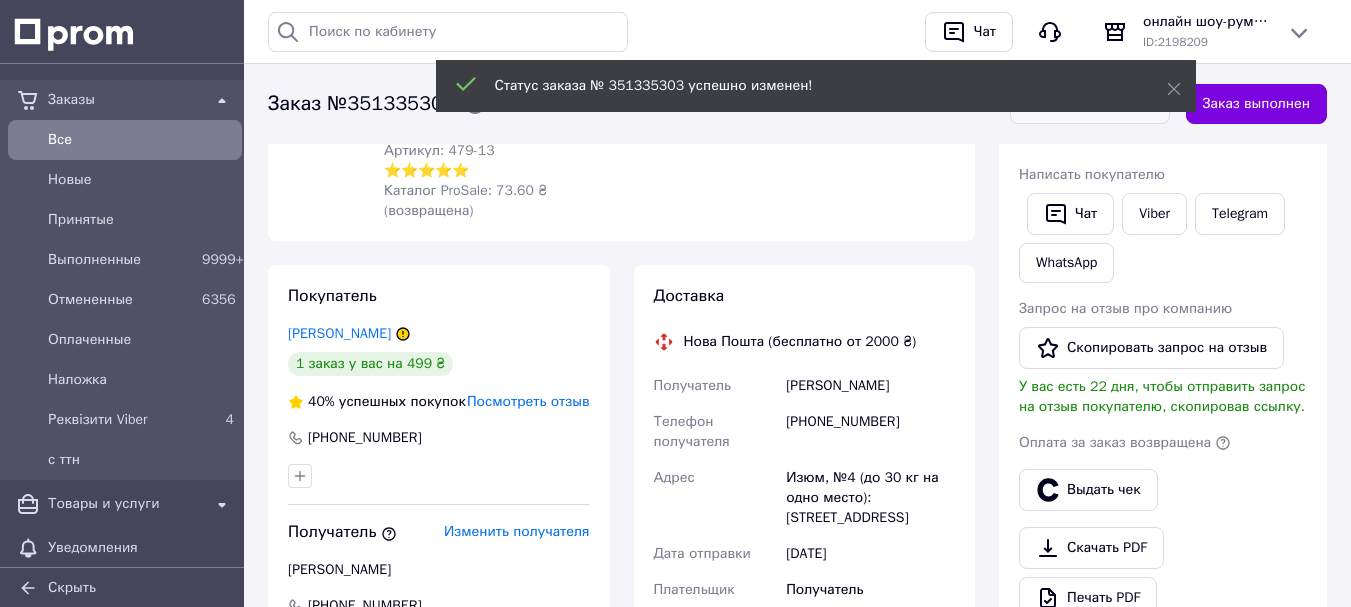 scroll, scrollTop: 0, scrollLeft: 0, axis: both 